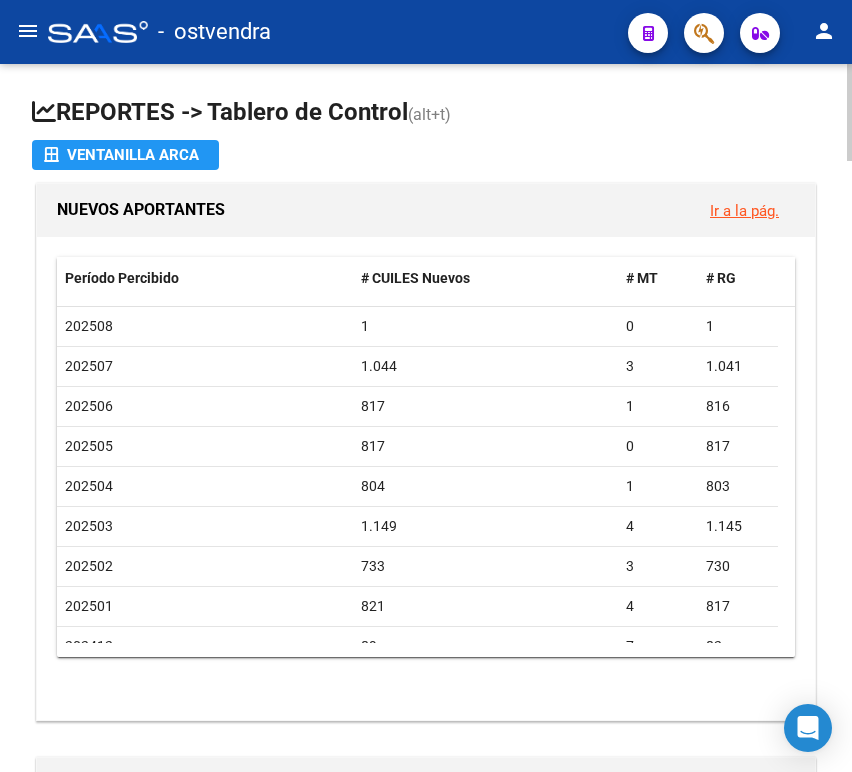 scroll, scrollTop: 0, scrollLeft: 0, axis: both 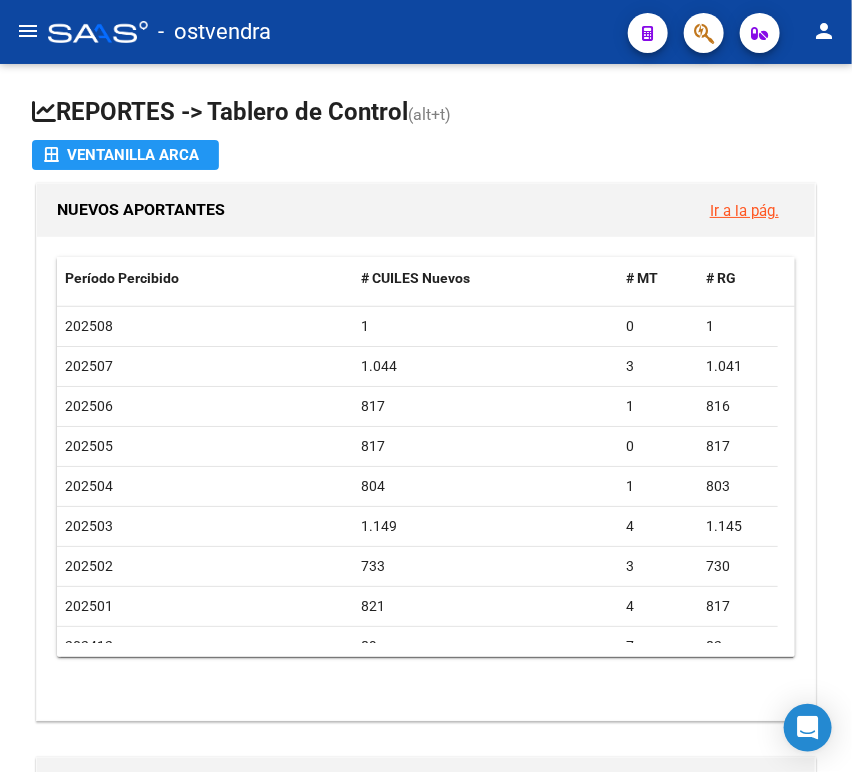 click on "menu" 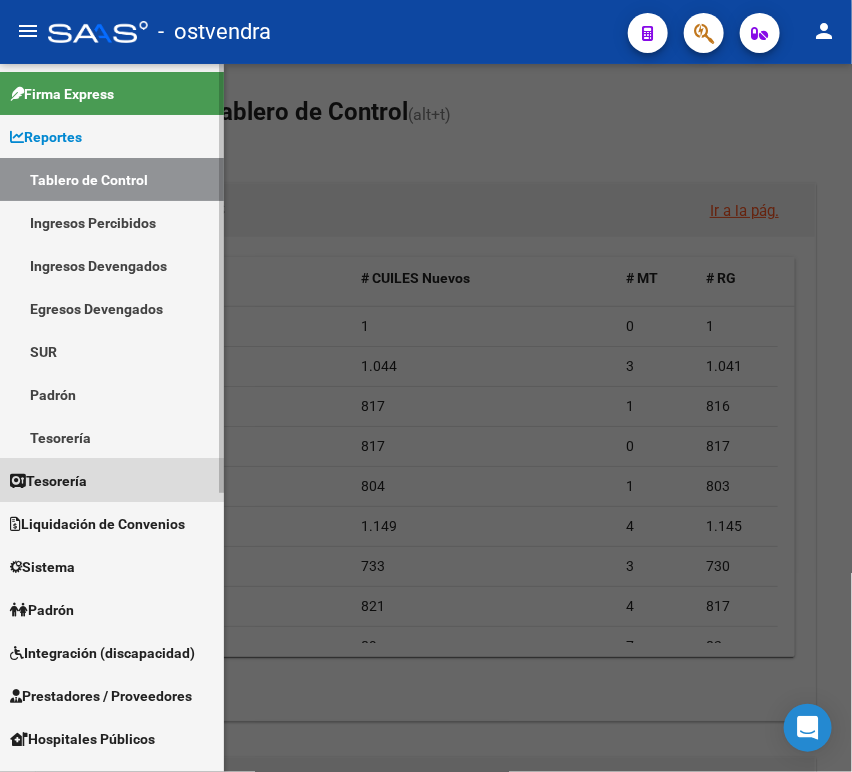 click on "Tesorería" at bounding box center [112, 480] 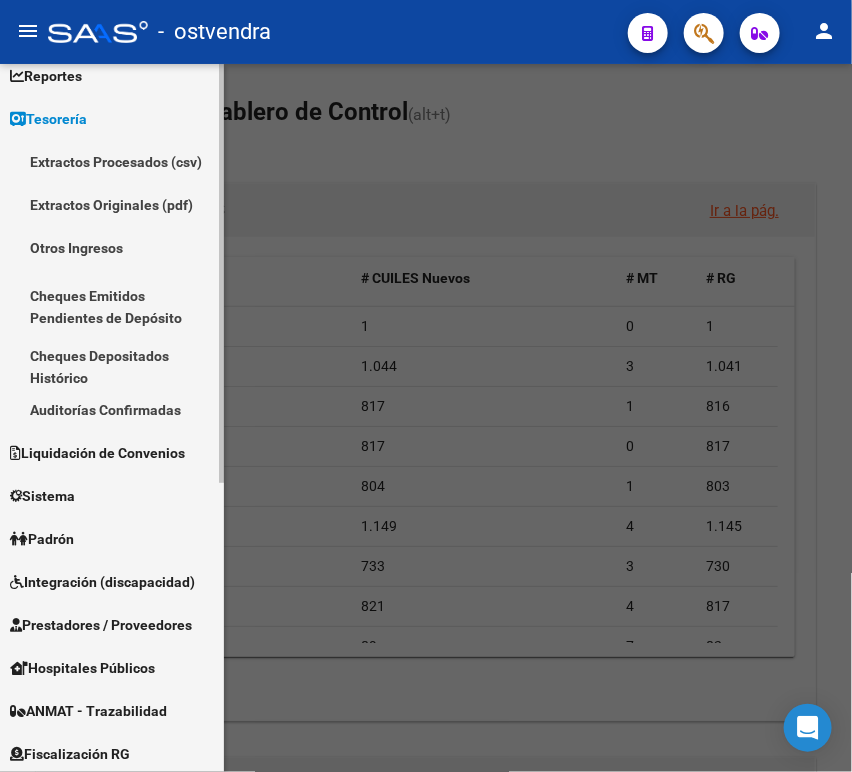 scroll, scrollTop: 105, scrollLeft: 0, axis: vertical 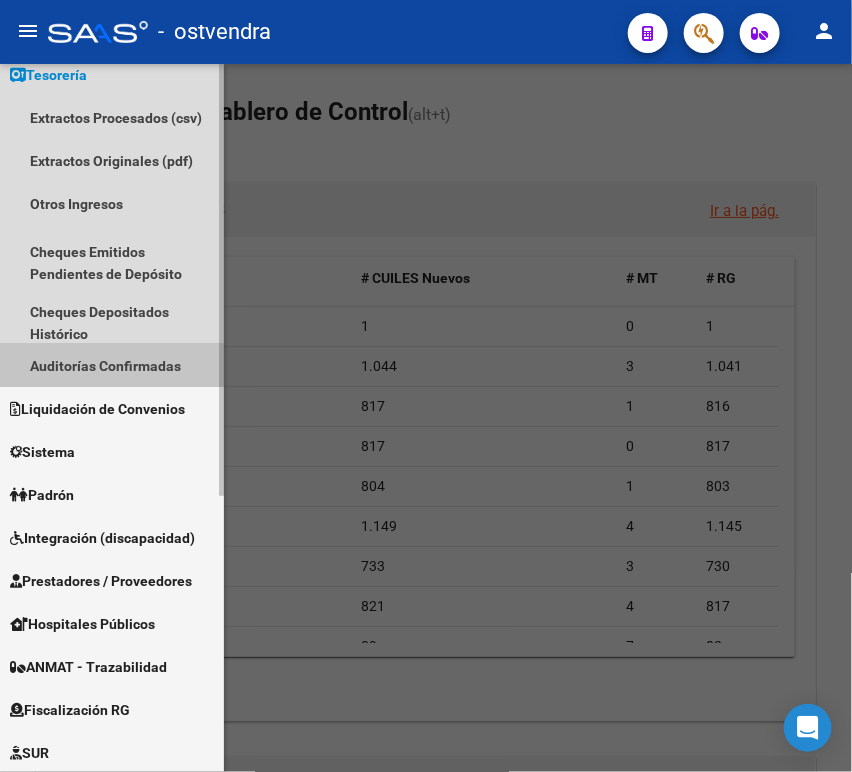 click on "Auditorías Confirmadas" at bounding box center (112, 365) 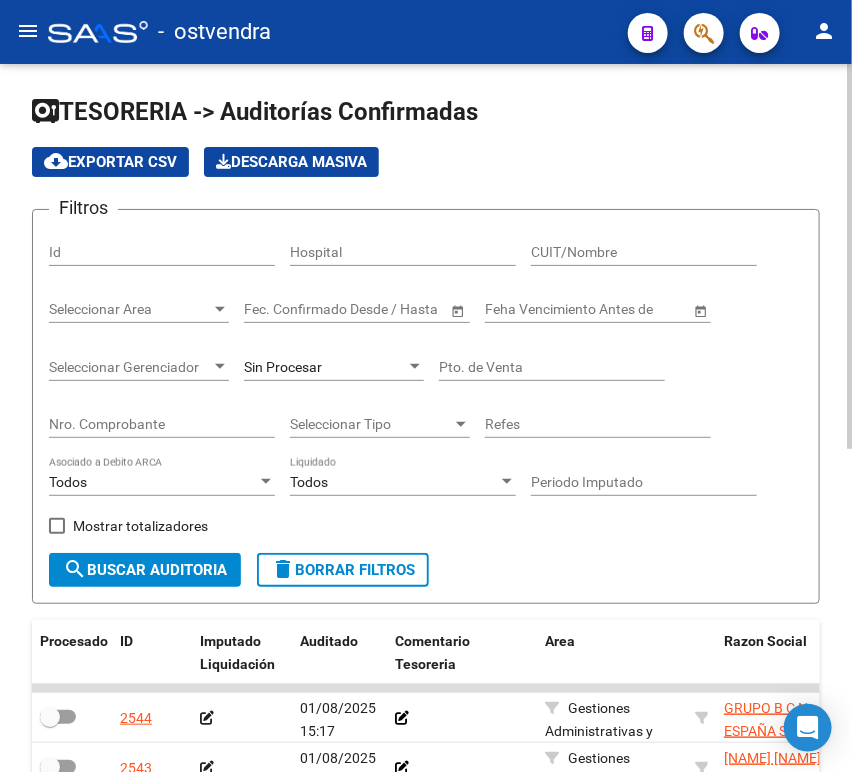 click on "Nro. Comprobante" 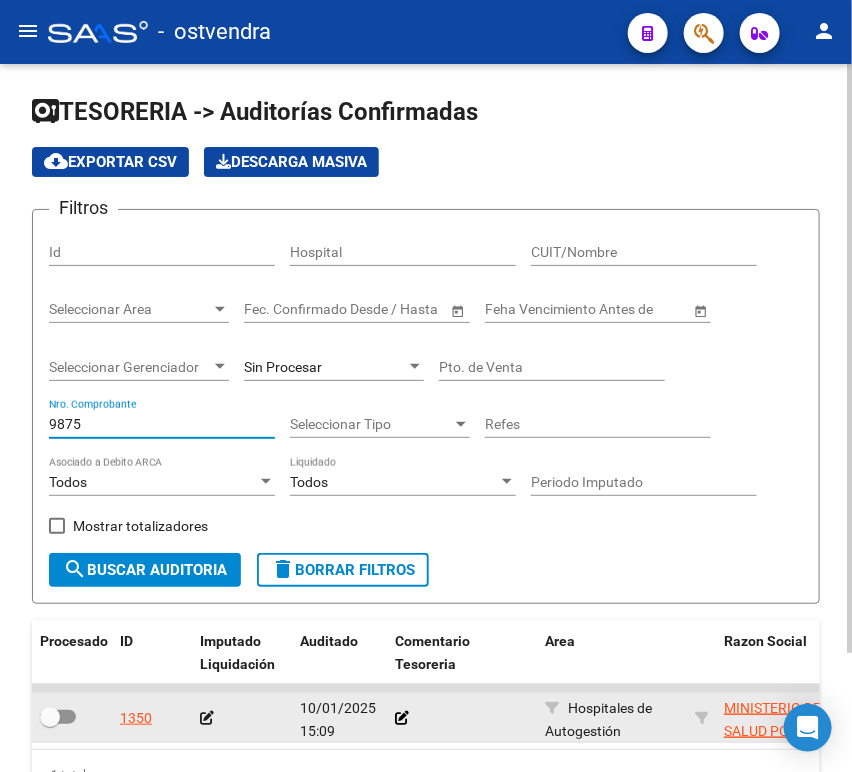 type on "9875" 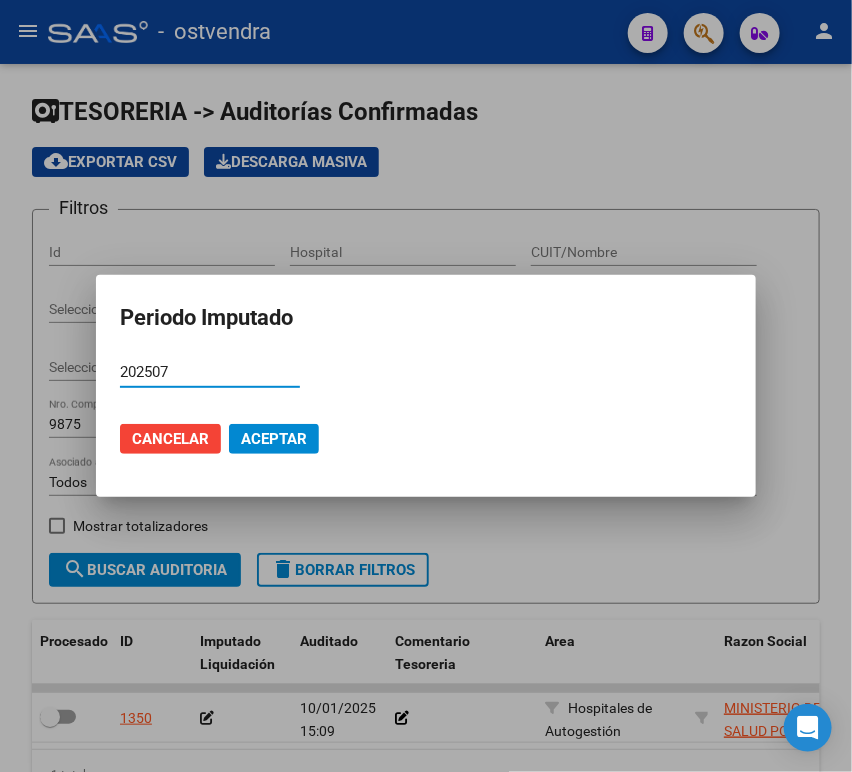 type on "202507" 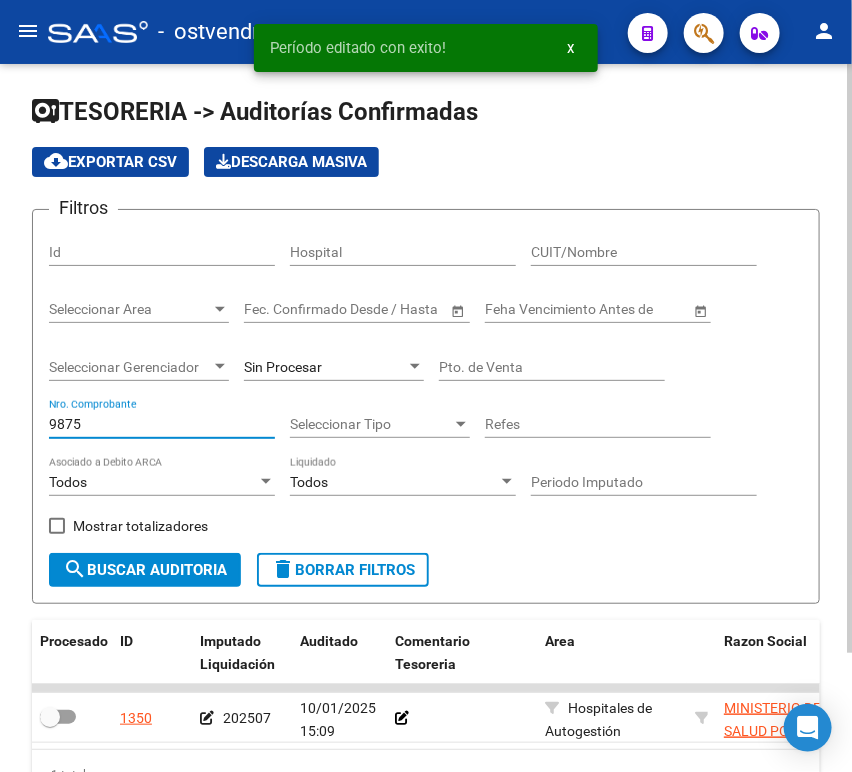 drag, startPoint x: 90, startPoint y: 424, endPoint x: 0, endPoint y: 418, distance: 90.199776 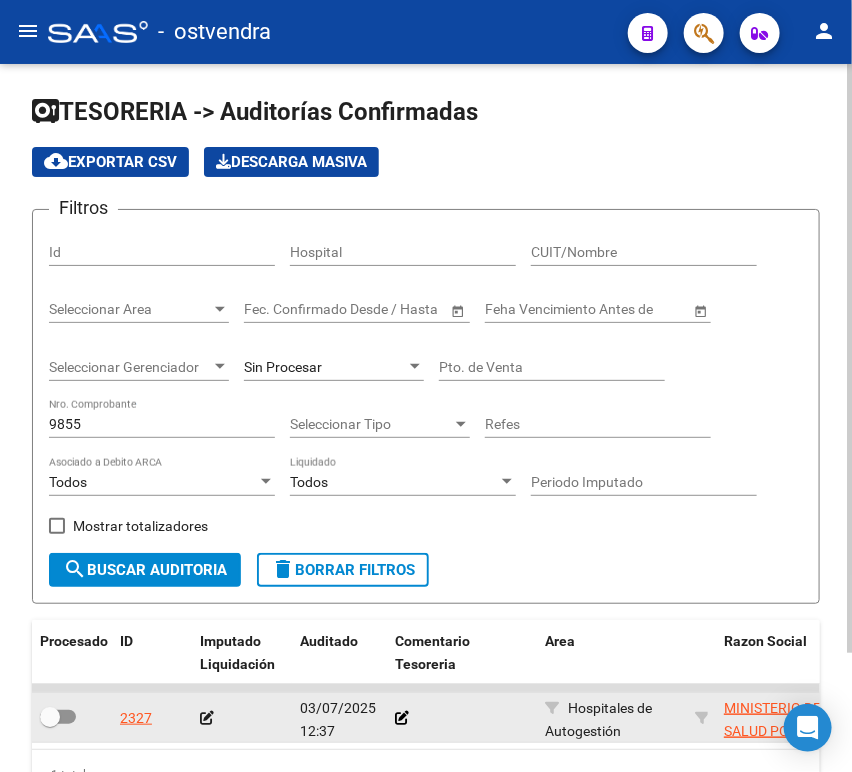 click 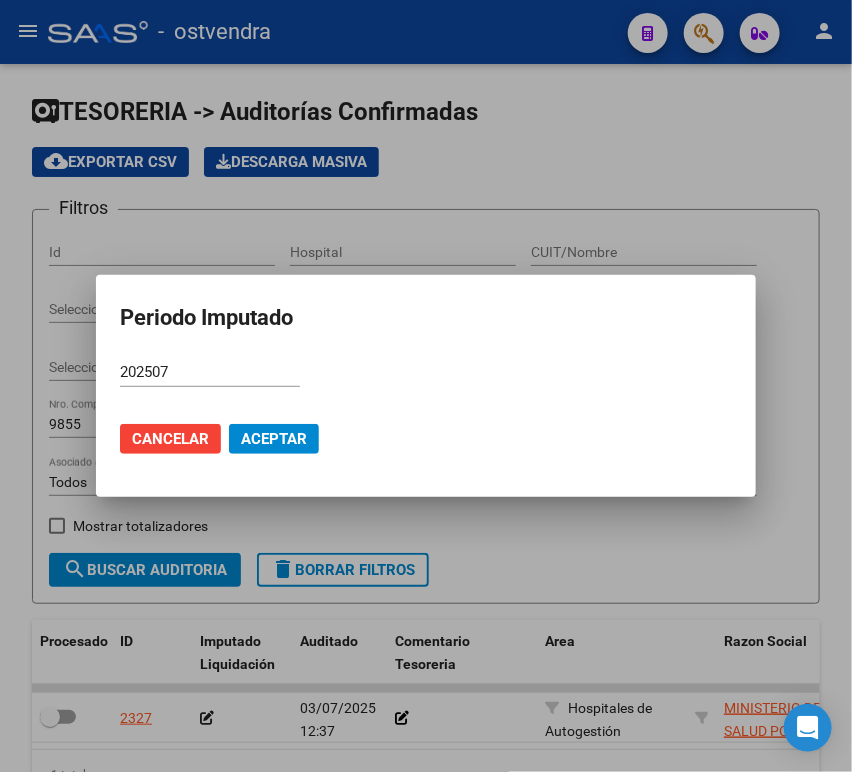 click on "Cancelar Aceptar" 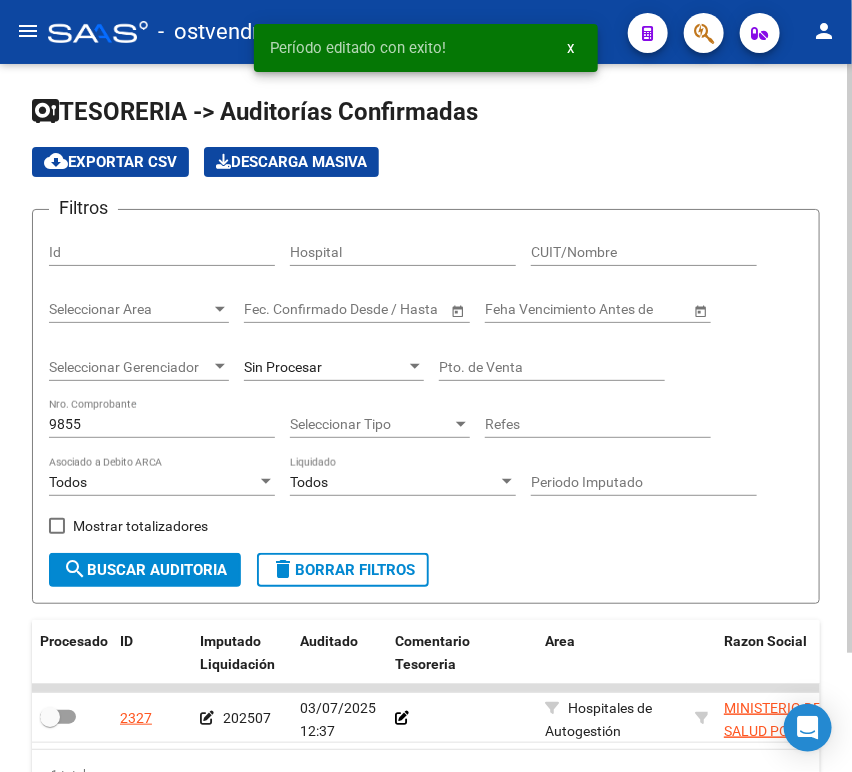 click on "9855" at bounding box center (162, 424) 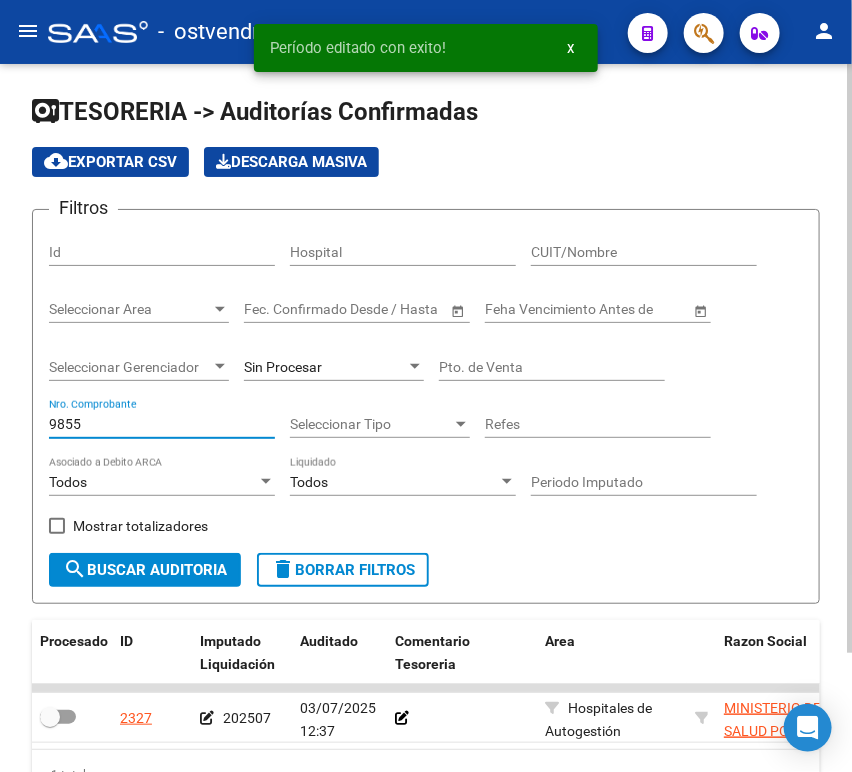 click on "9855" at bounding box center (162, 424) 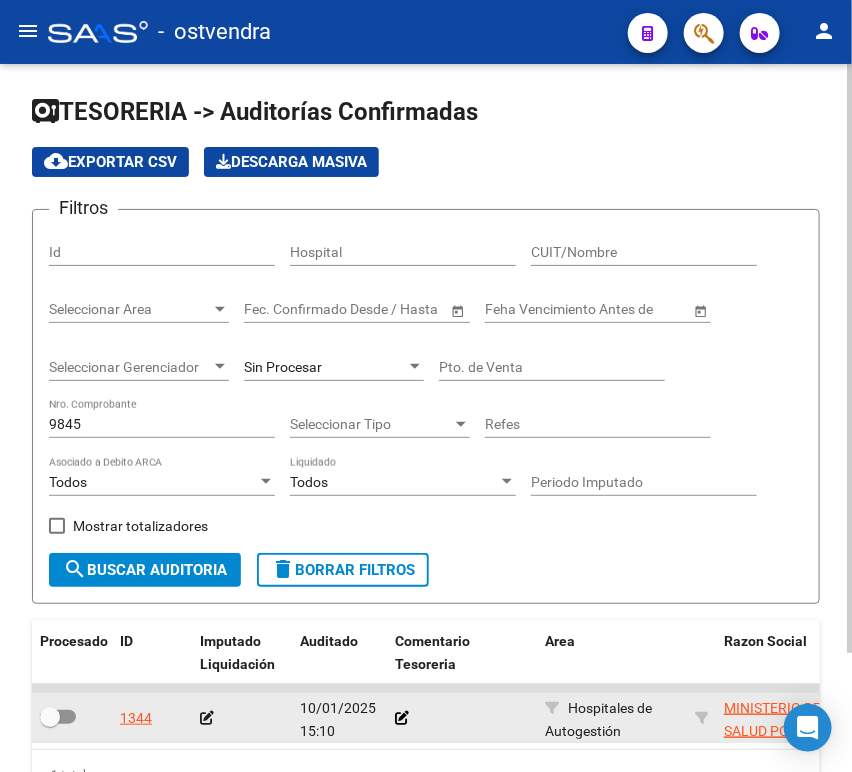 click 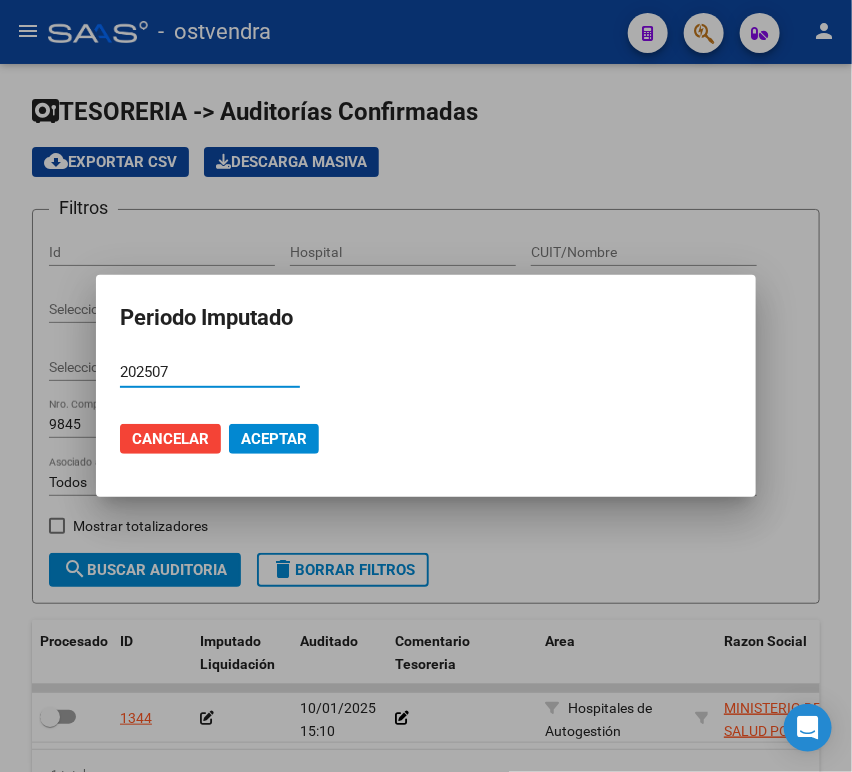 click on "Cancelar Aceptar" 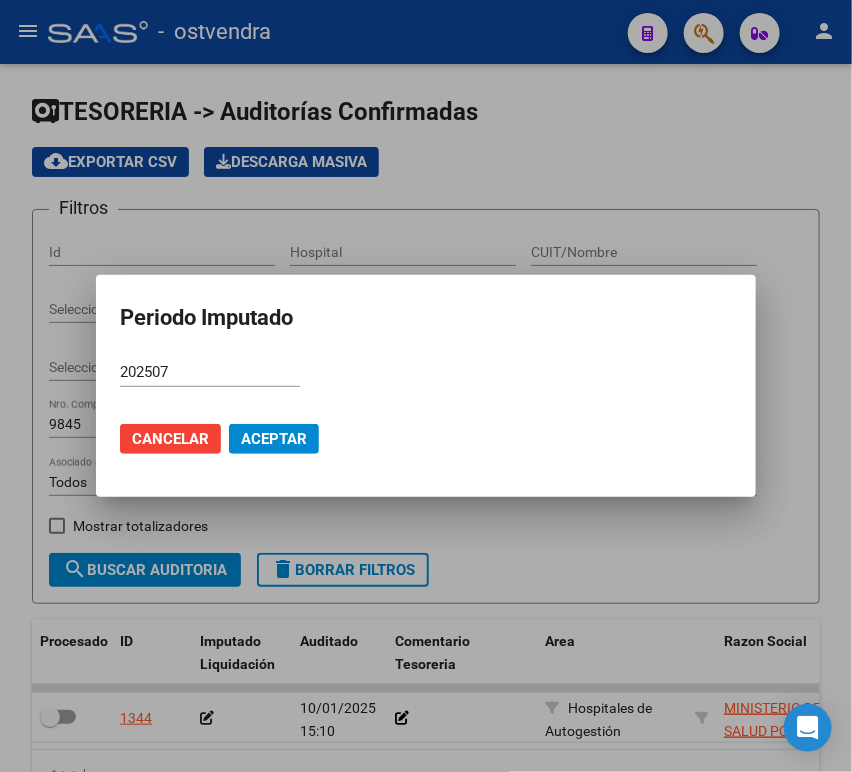 click on "Cancelar Aceptar" 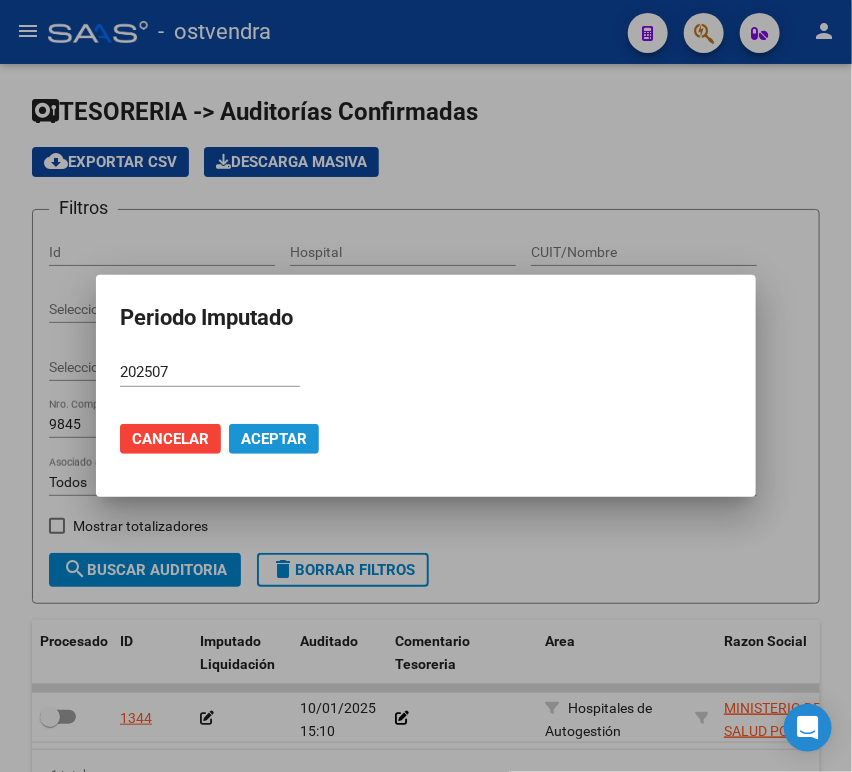 click on "Aceptar" 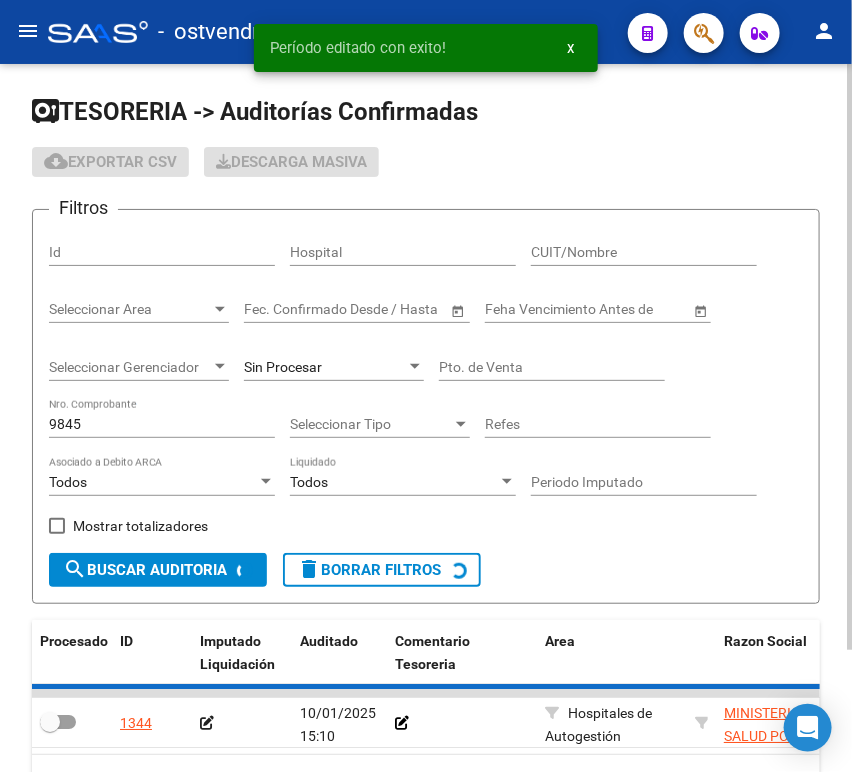 click on "9845" at bounding box center [162, 424] 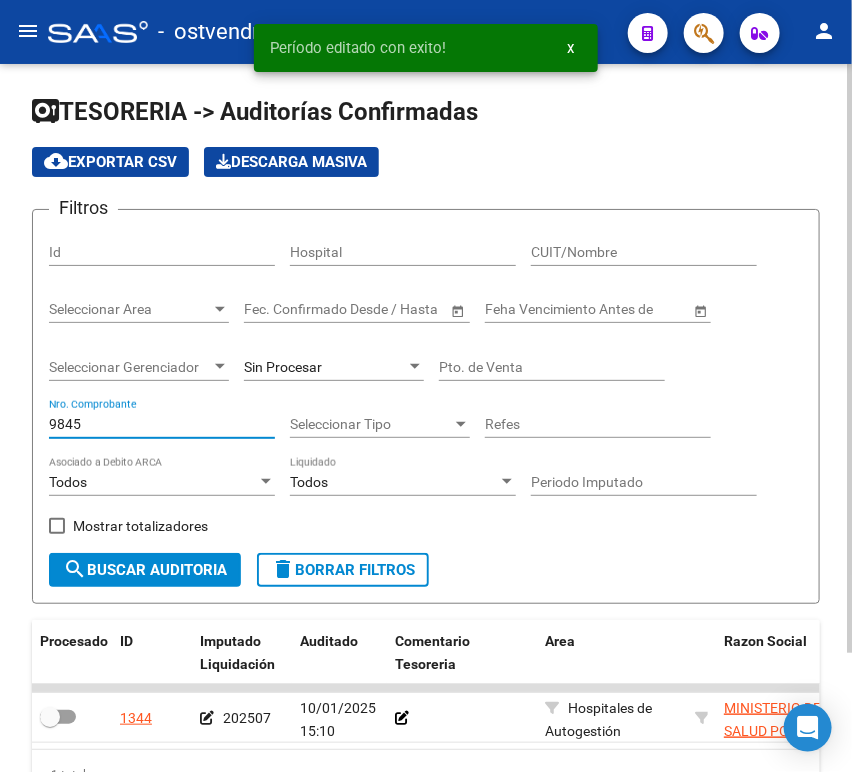click on "9845" at bounding box center (162, 424) 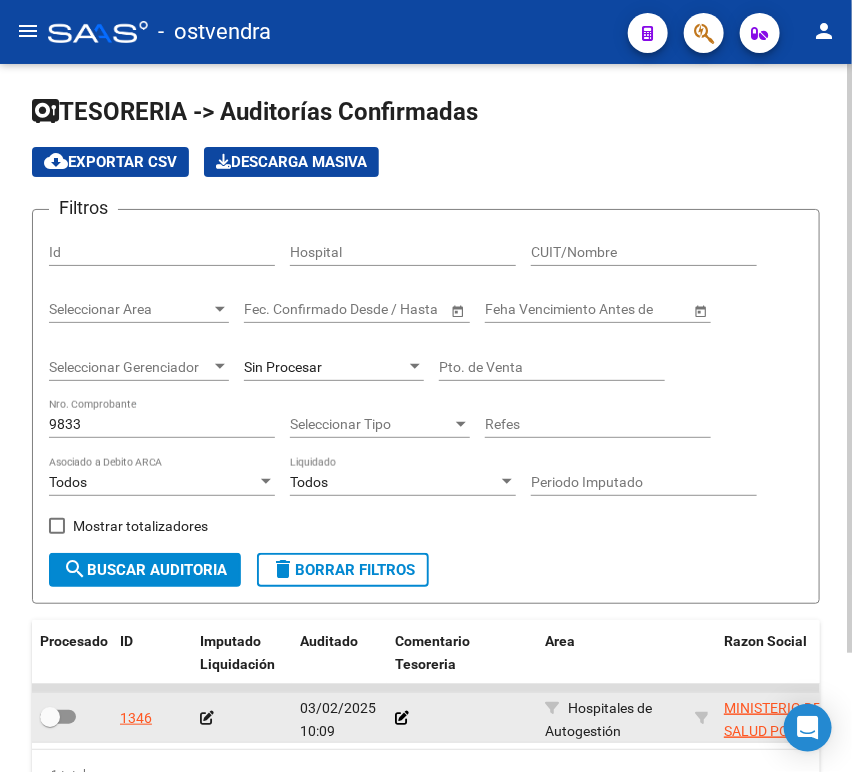 click 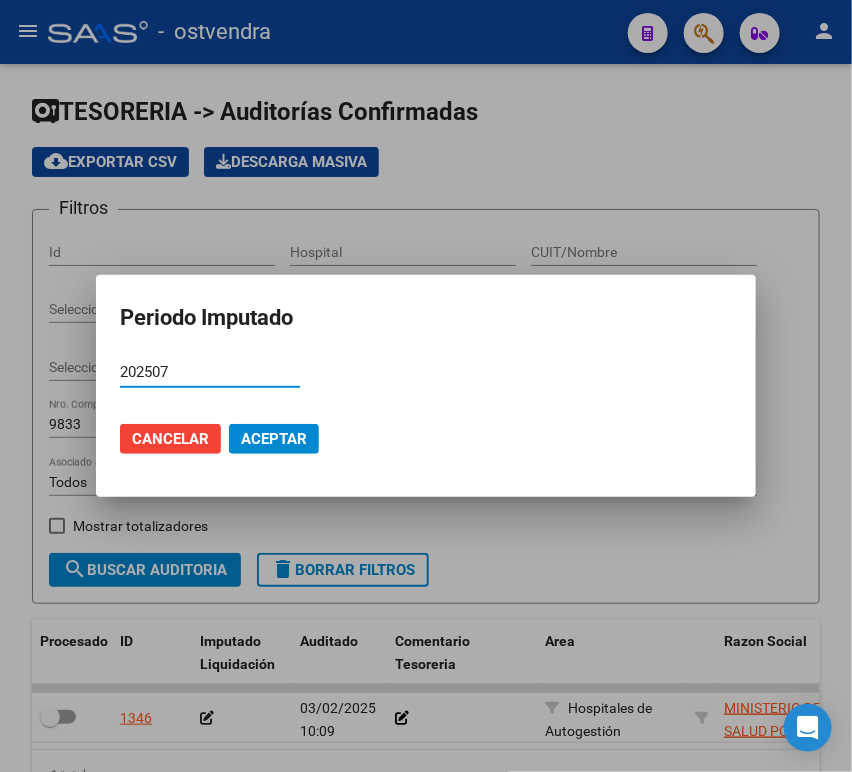 click at bounding box center (426, 386) 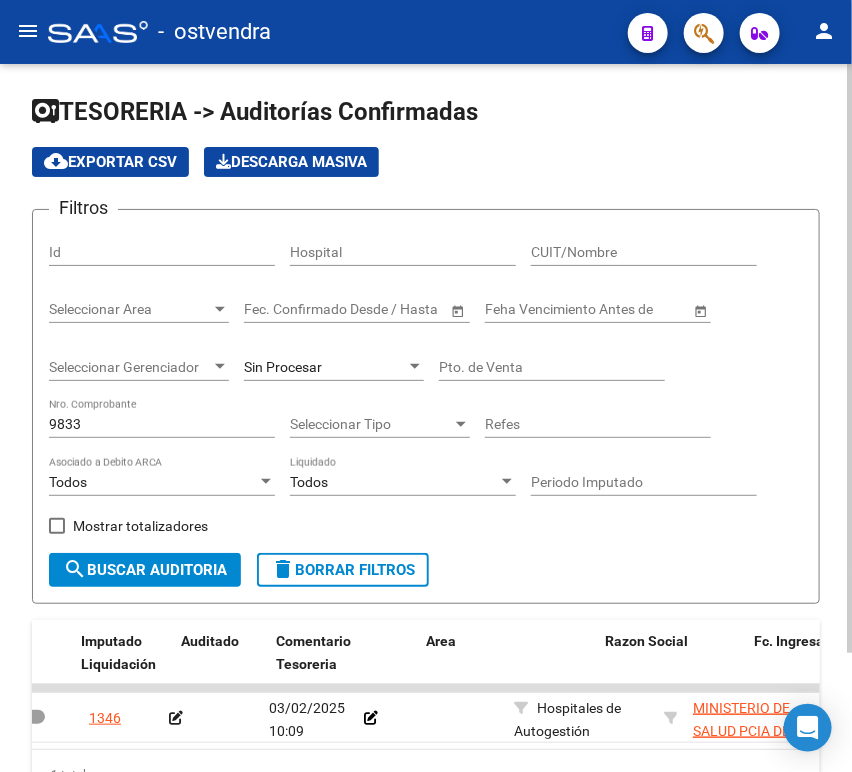 scroll, scrollTop: 0, scrollLeft: 0, axis: both 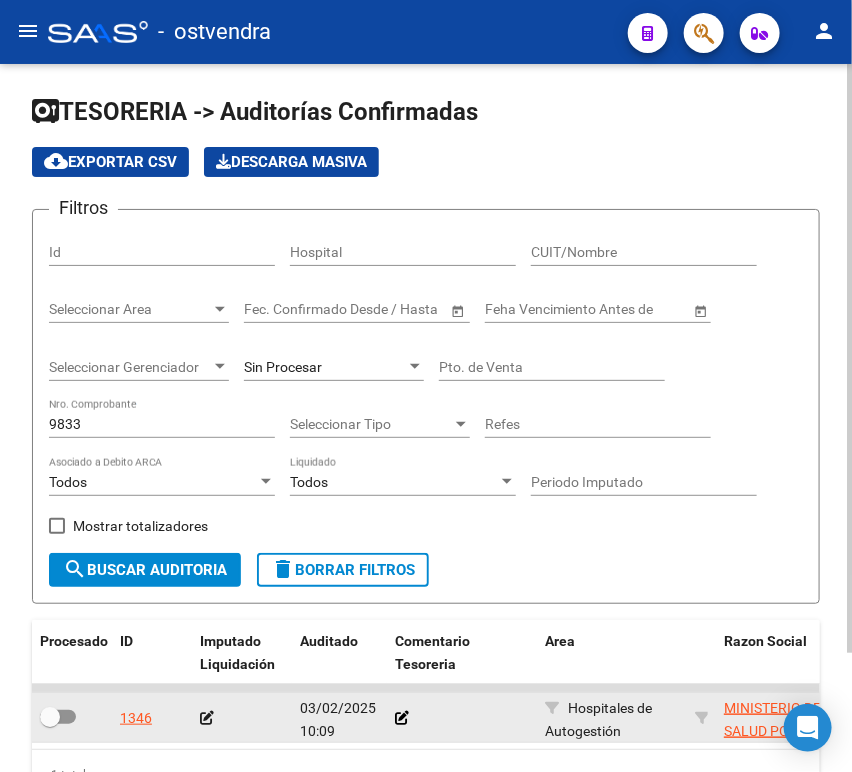 click 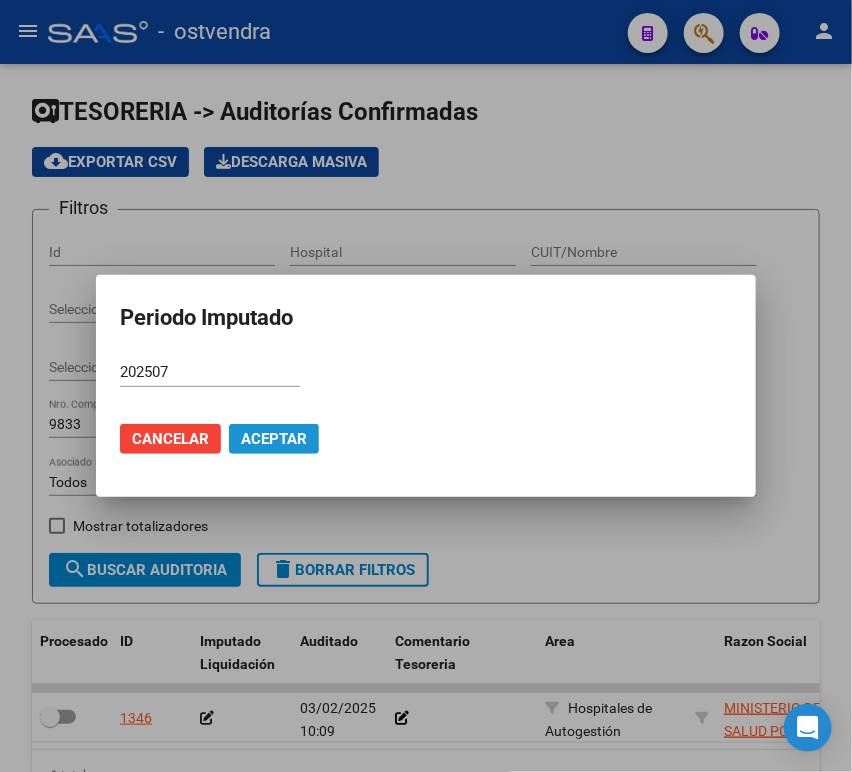 click on "Aceptar" 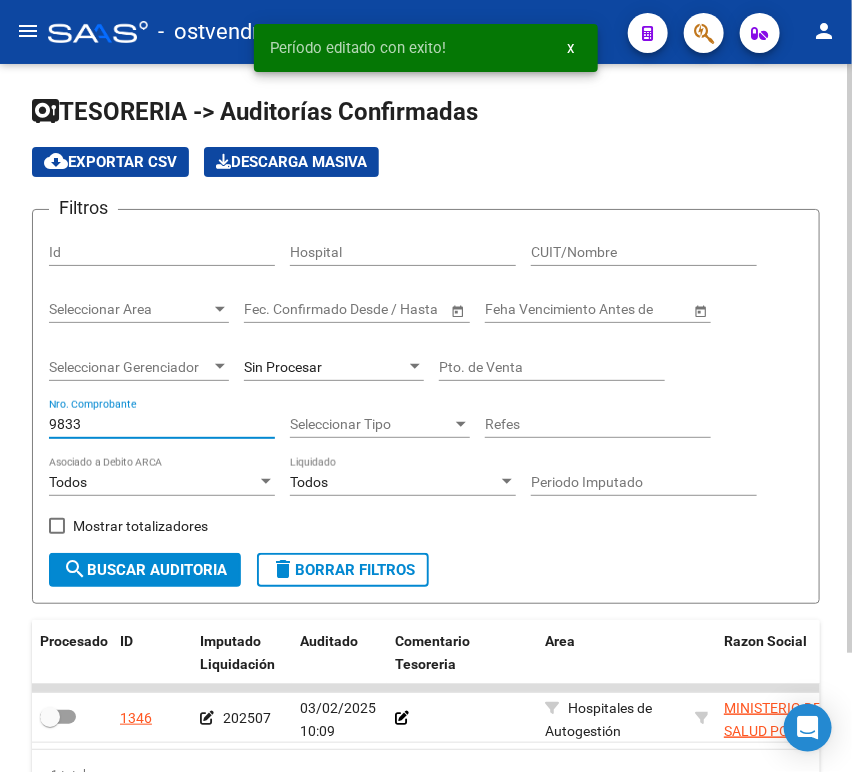 click on "9833" at bounding box center [162, 424] 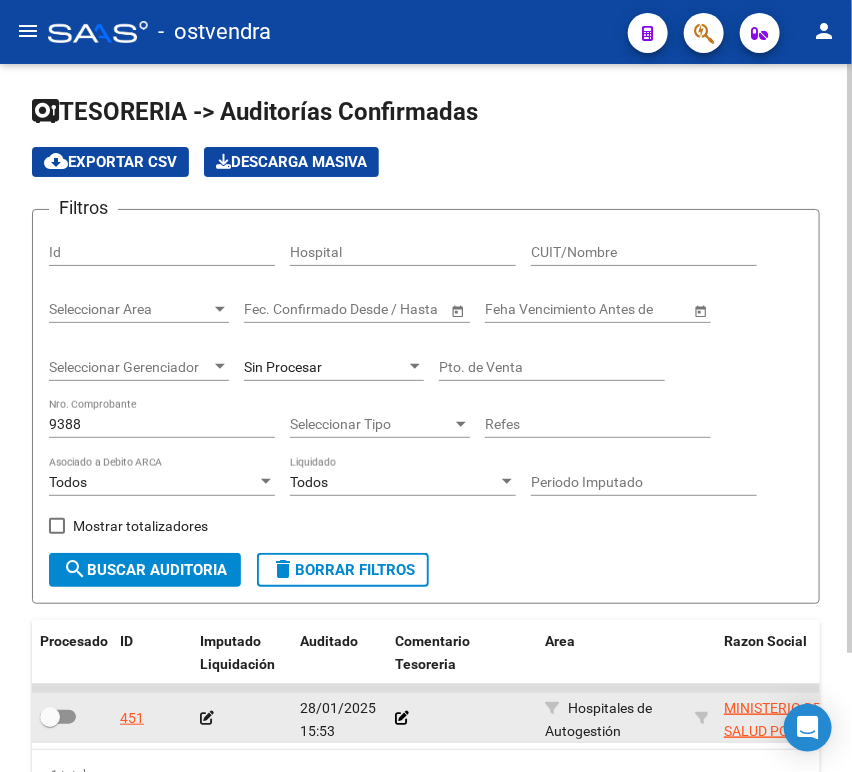 click 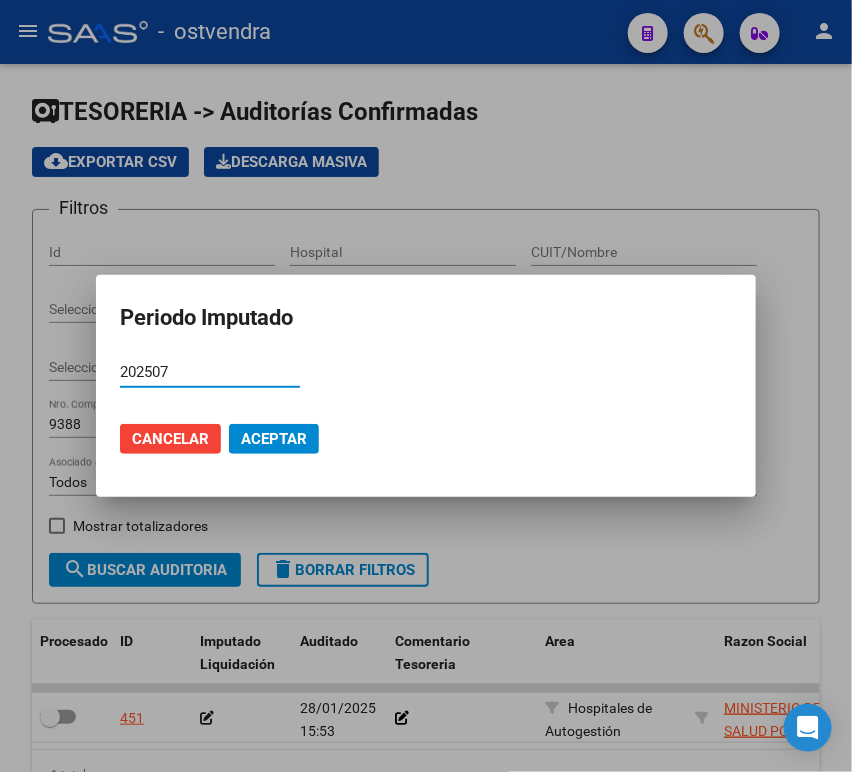 click on "Aceptar" 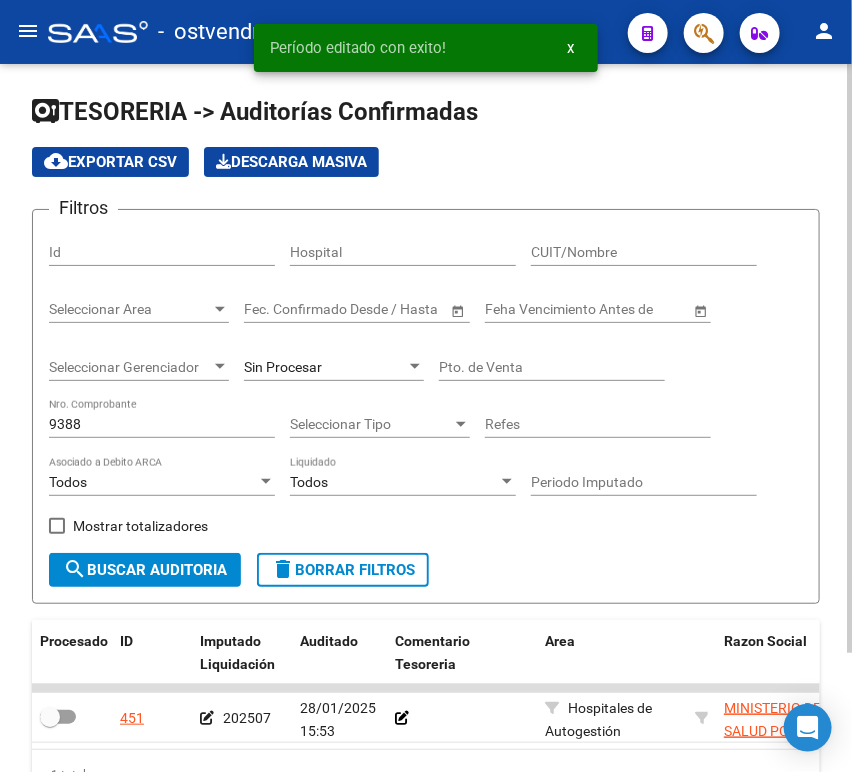 click on "9388" at bounding box center [162, 424] 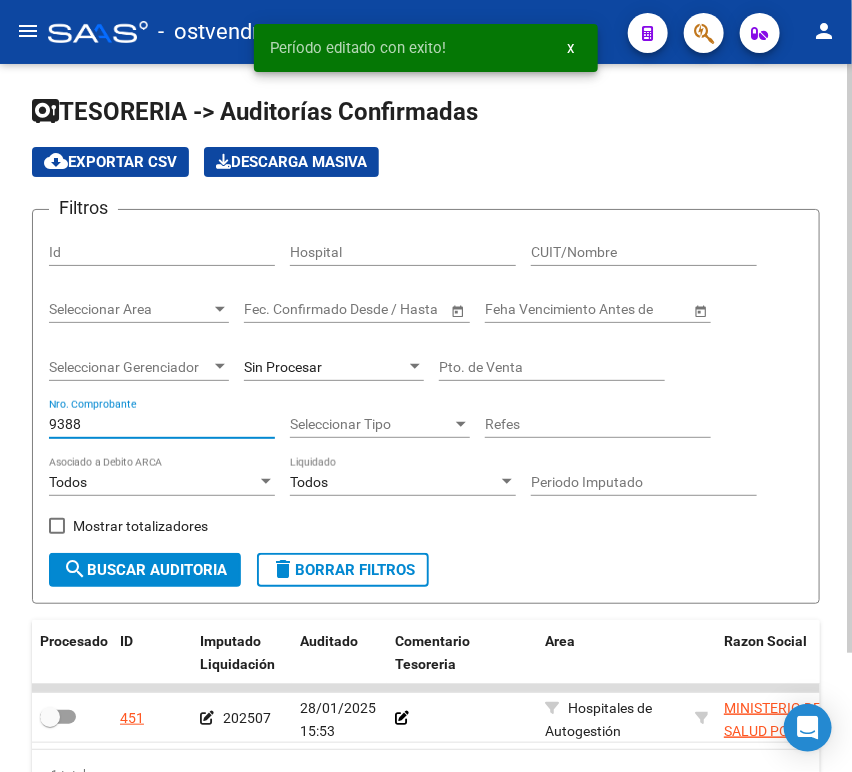 click on "9388" at bounding box center (162, 424) 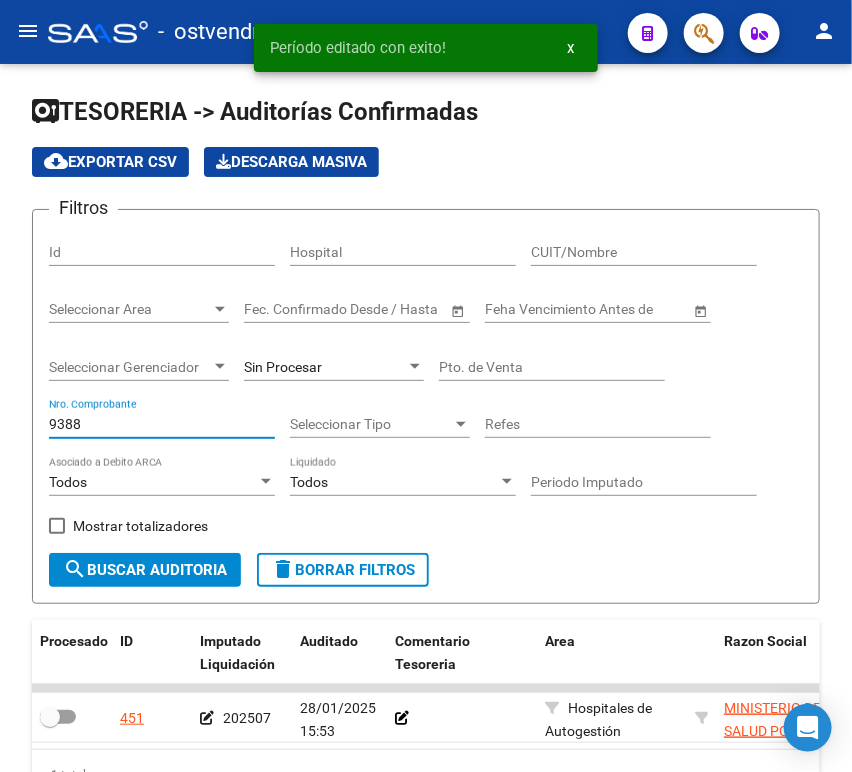 drag, startPoint x: 85, startPoint y: 424, endPoint x: -9, endPoint y: 445, distance: 96.317184 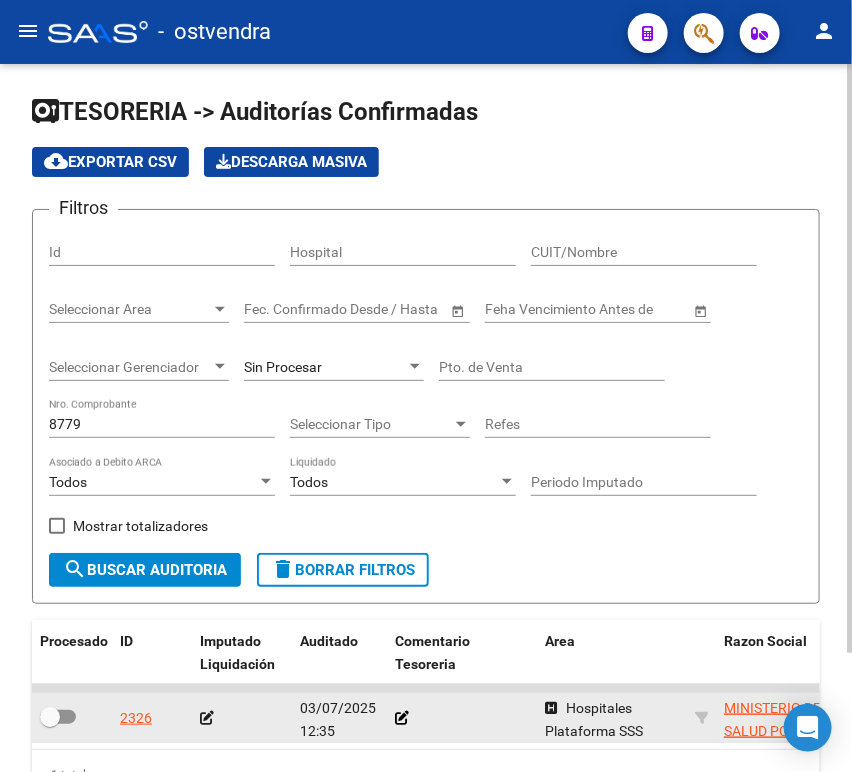click 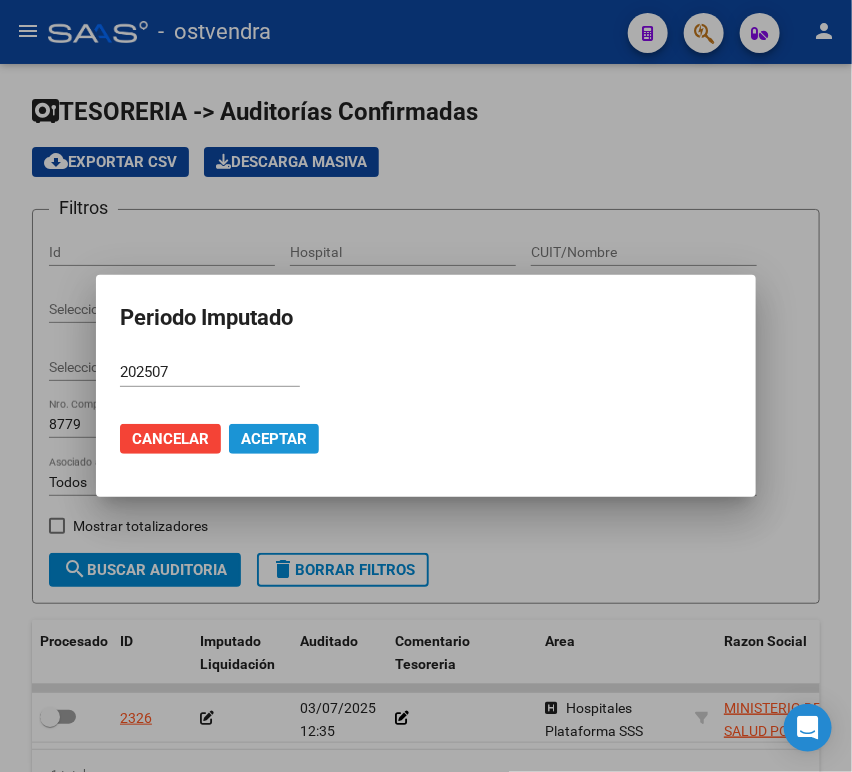 click on "Aceptar" 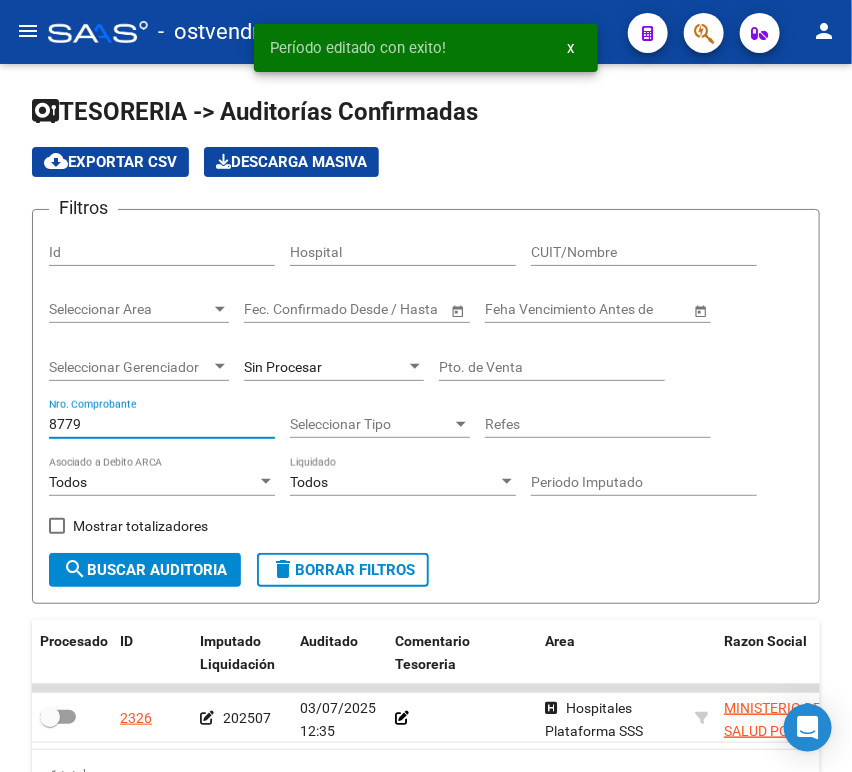 drag, startPoint x: 63, startPoint y: 431, endPoint x: -61, endPoint y: 428, distance: 124.036285 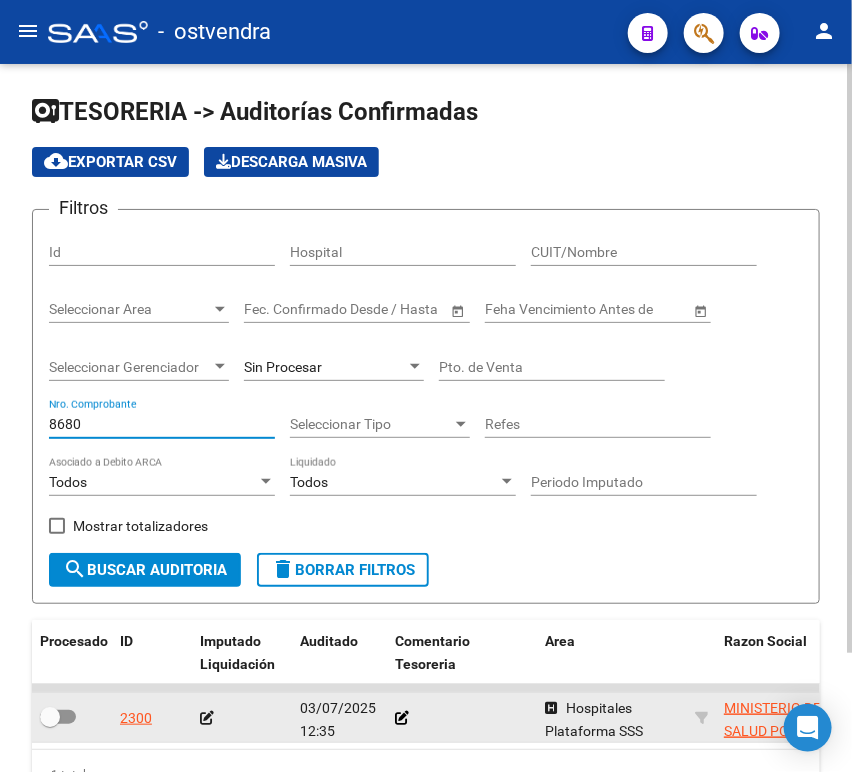 click 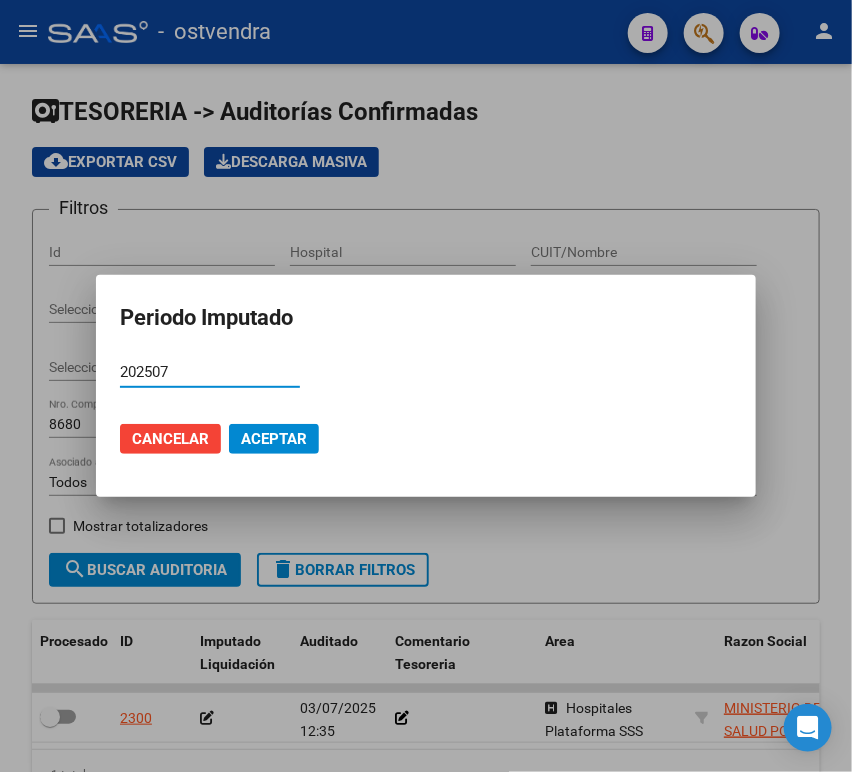 click on "Aceptar" 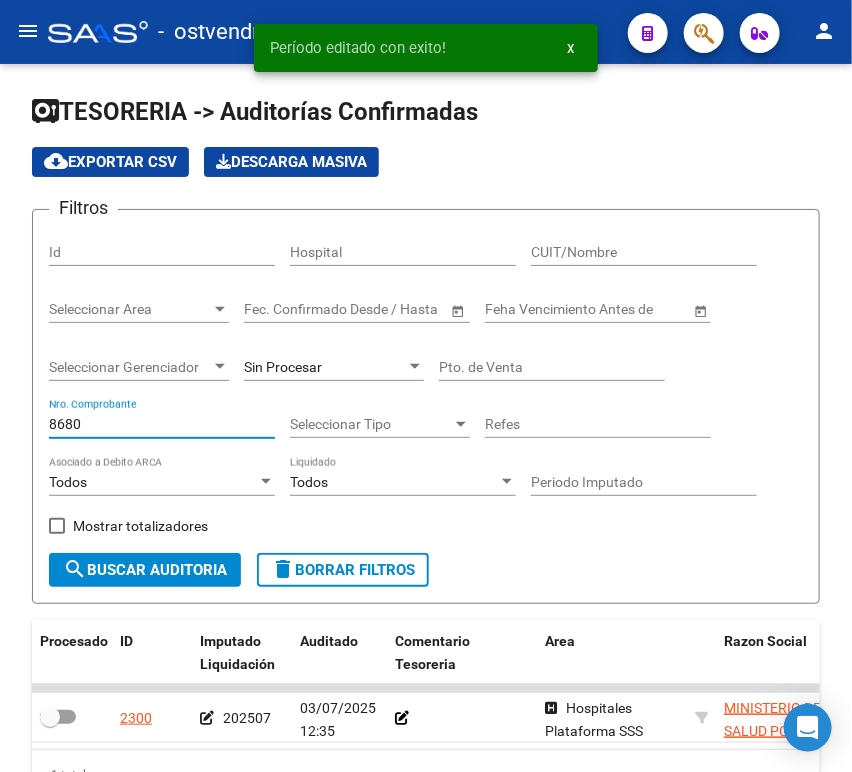 drag, startPoint x: 125, startPoint y: 421, endPoint x: -71, endPoint y: 430, distance: 196.20653 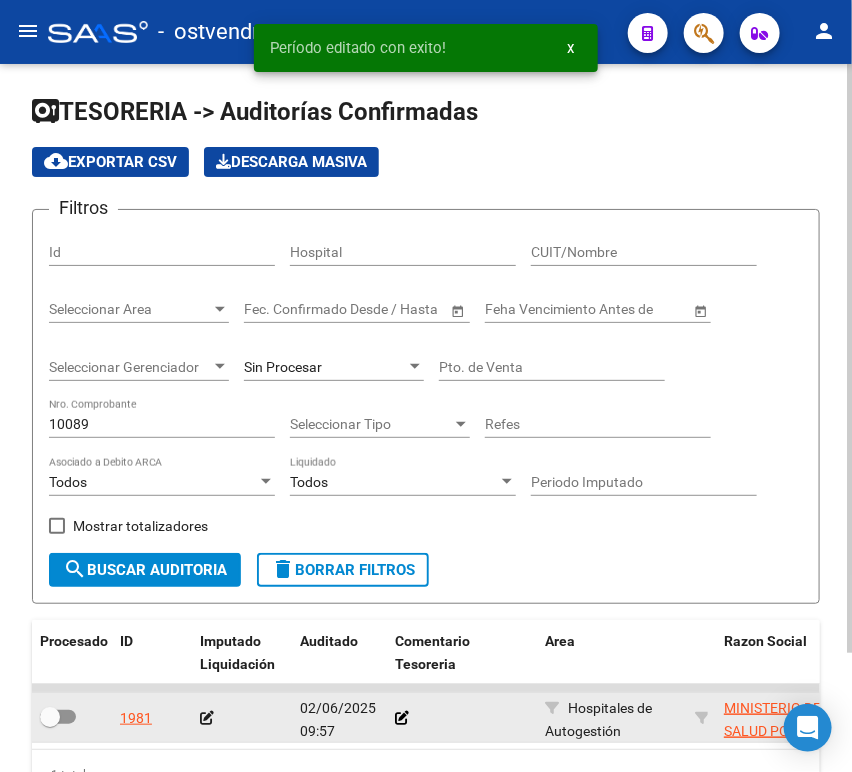 click 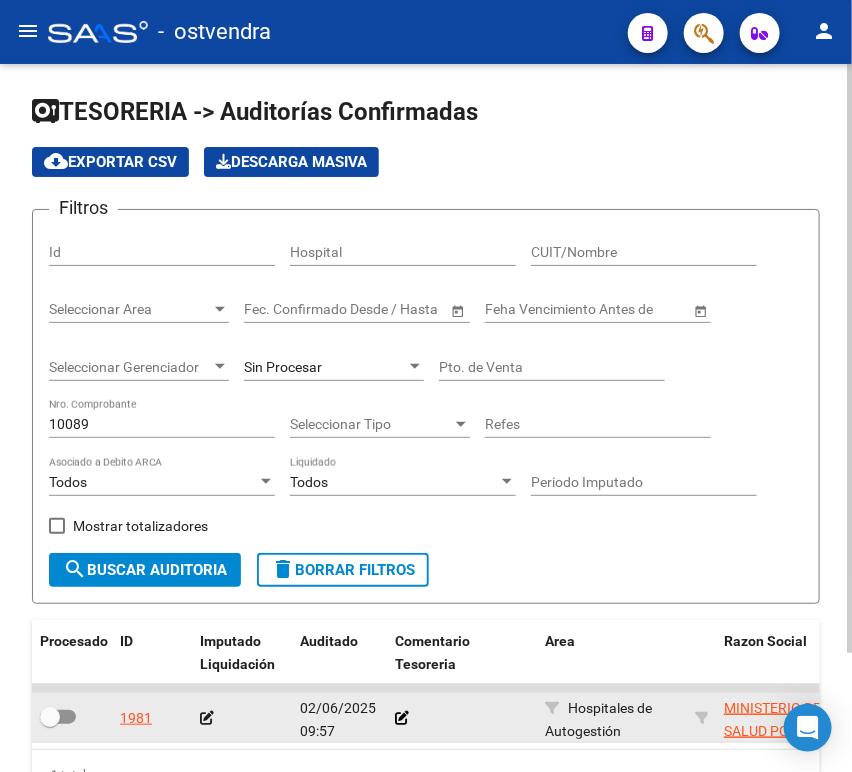 click 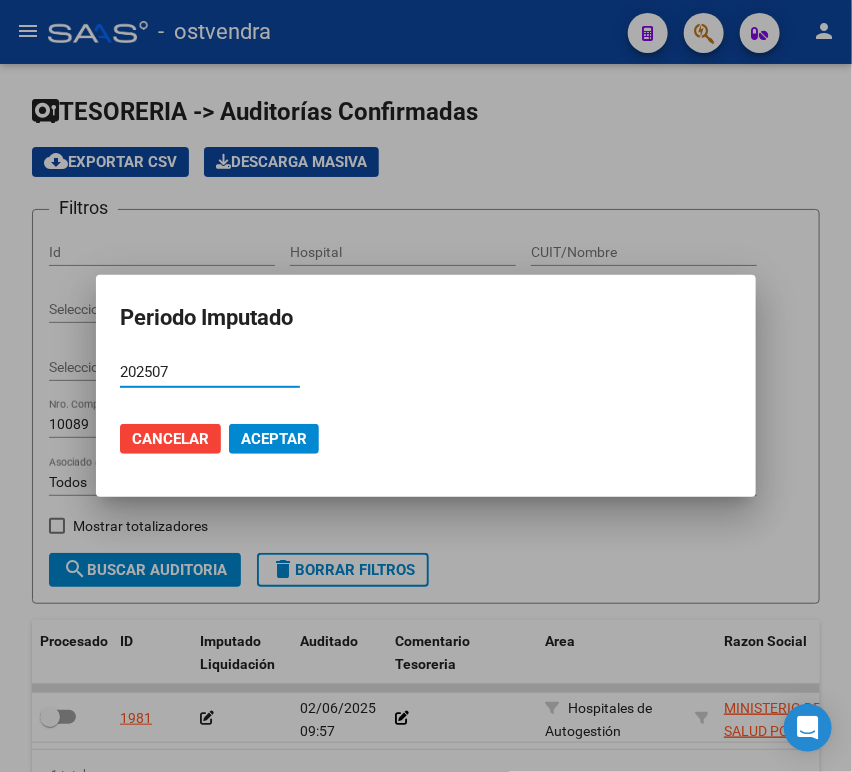 click on "Aceptar" 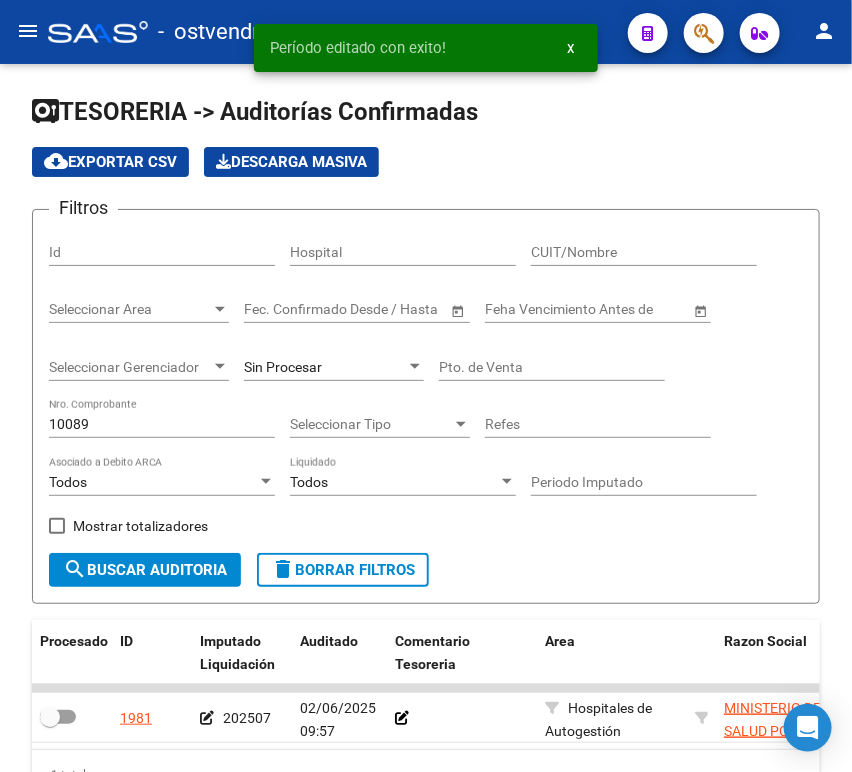 drag, startPoint x: 124, startPoint y: 414, endPoint x: -73, endPoint y: 434, distance: 198.01262 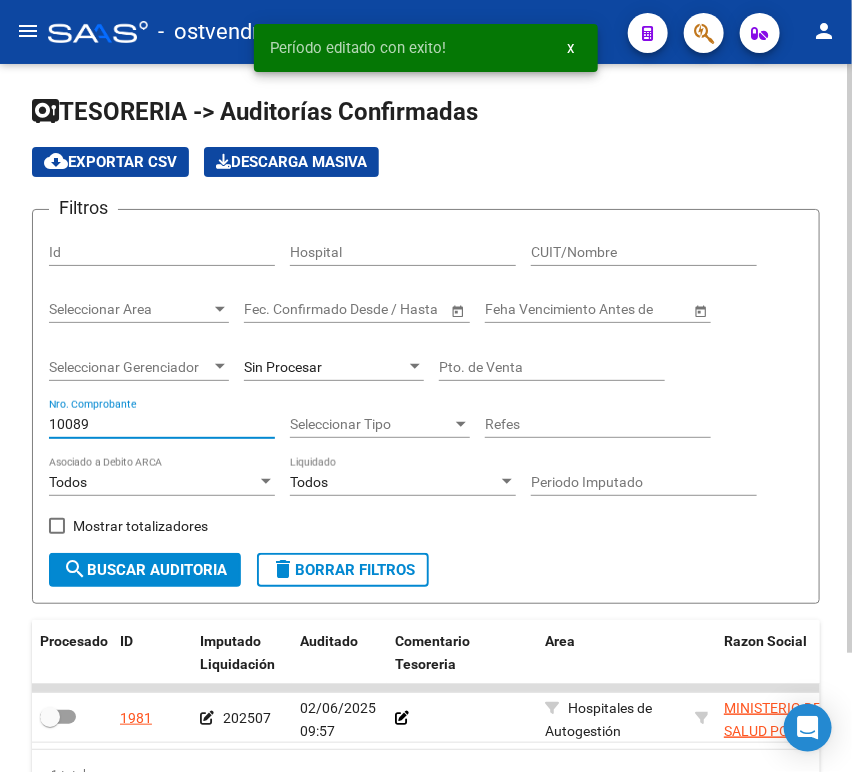 drag, startPoint x: 72, startPoint y: 427, endPoint x: 128, endPoint y: 436, distance: 56.718605 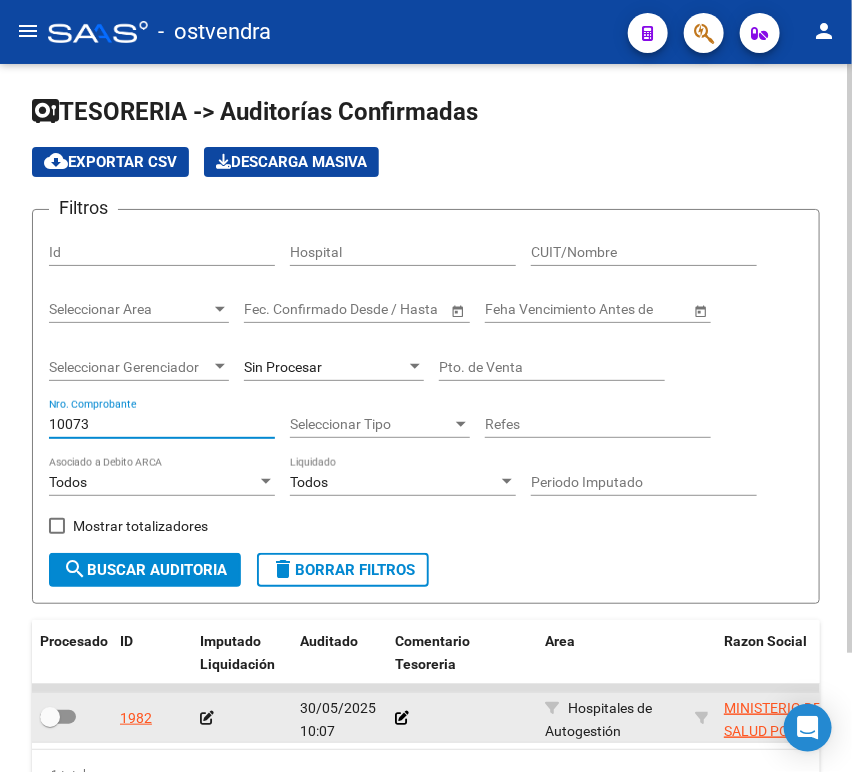 type on "10073" 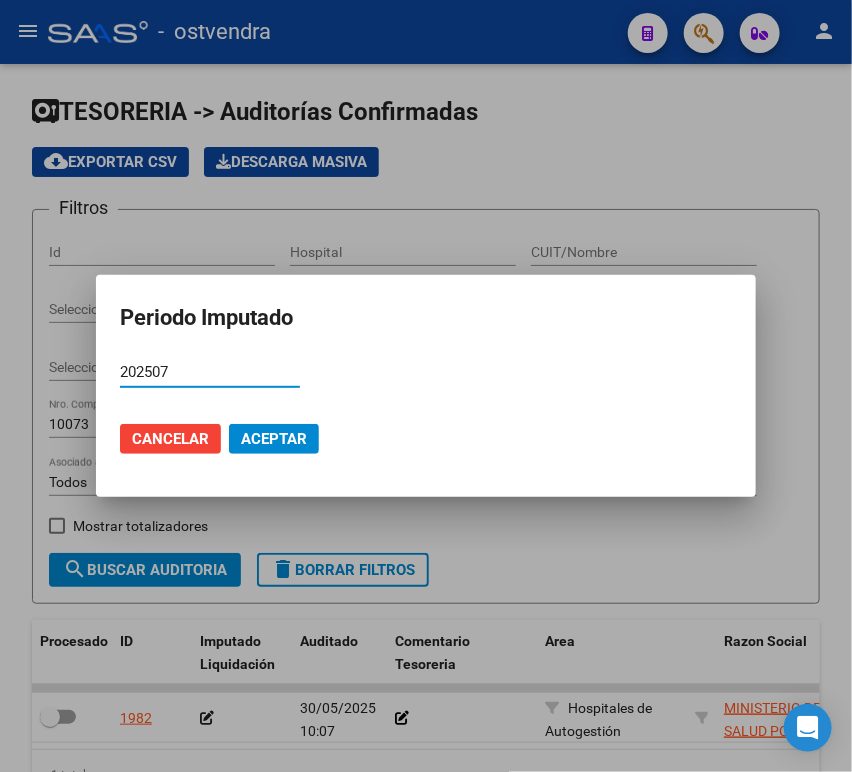 click on "Aceptar" 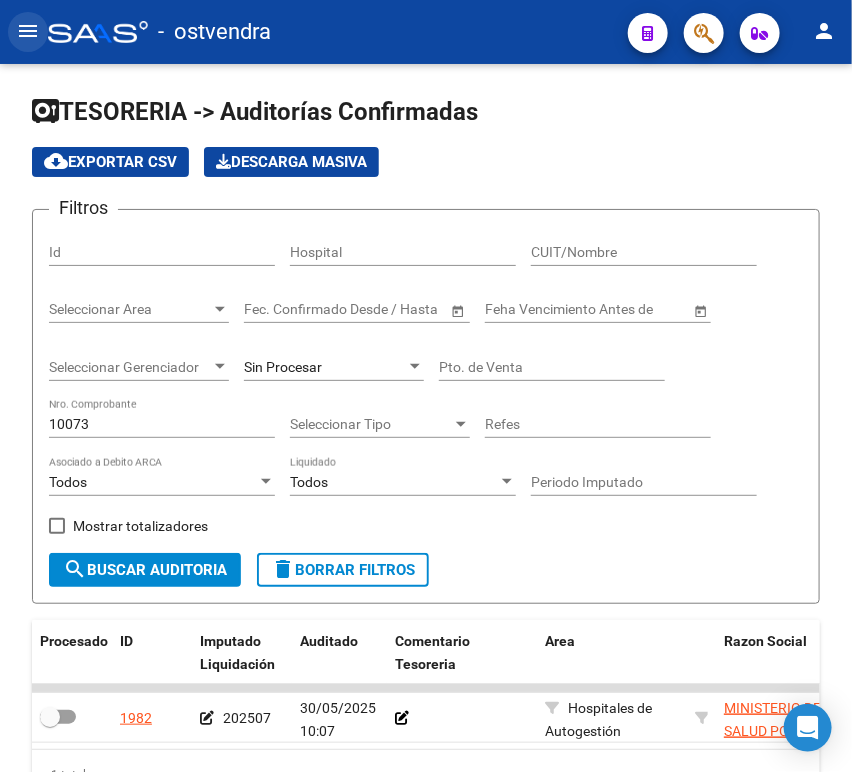click on "menu" 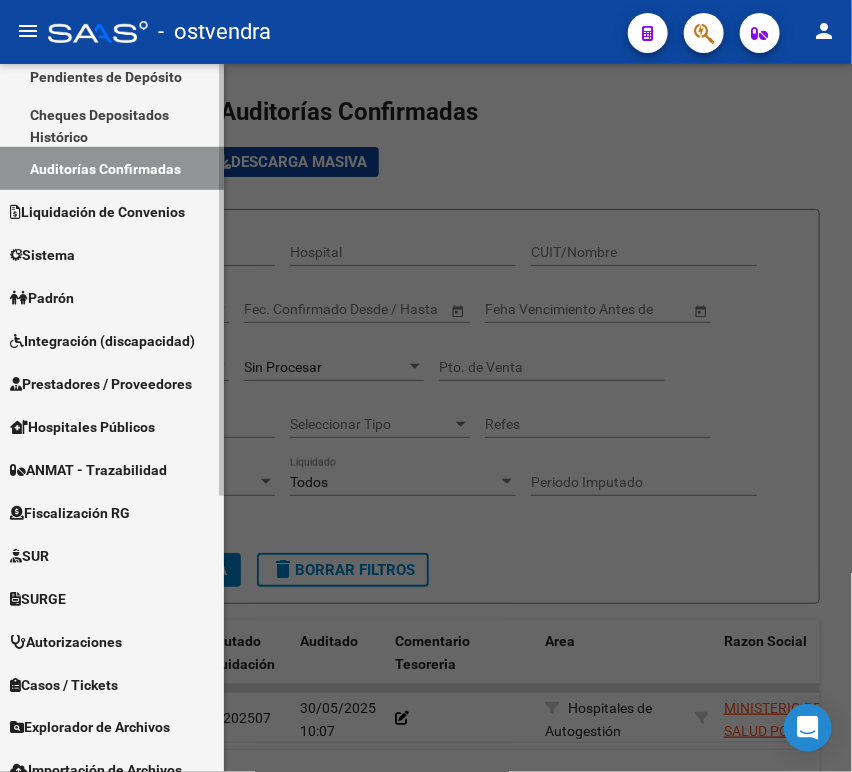 scroll, scrollTop: 333, scrollLeft: 0, axis: vertical 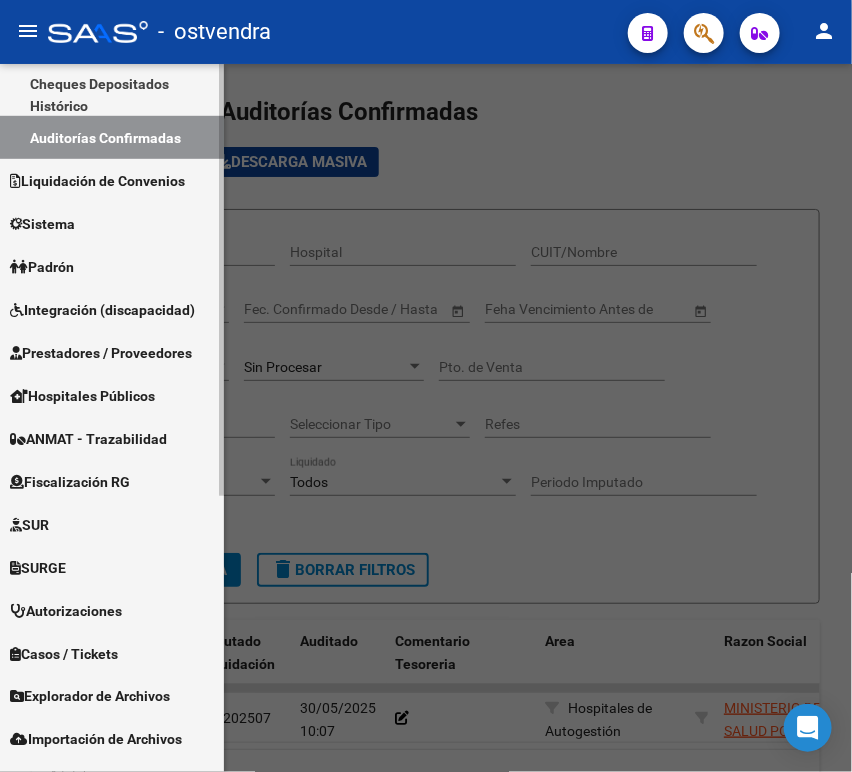 click on "Fiscalización RG" at bounding box center [70, 482] 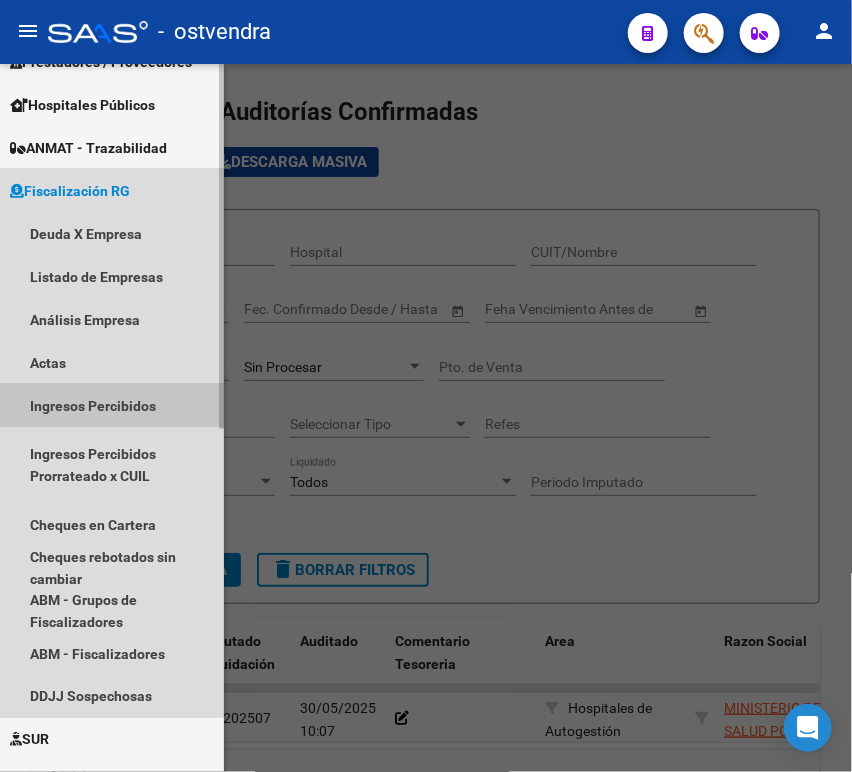 click on "Ingresos Percibidos" at bounding box center (112, 405) 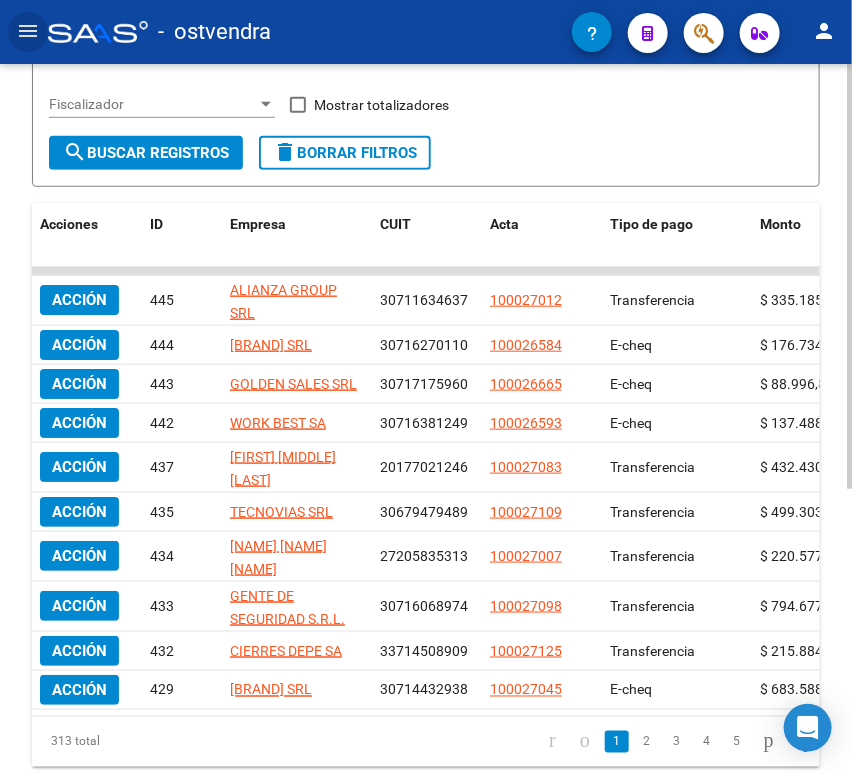 scroll, scrollTop: 471, scrollLeft: 0, axis: vertical 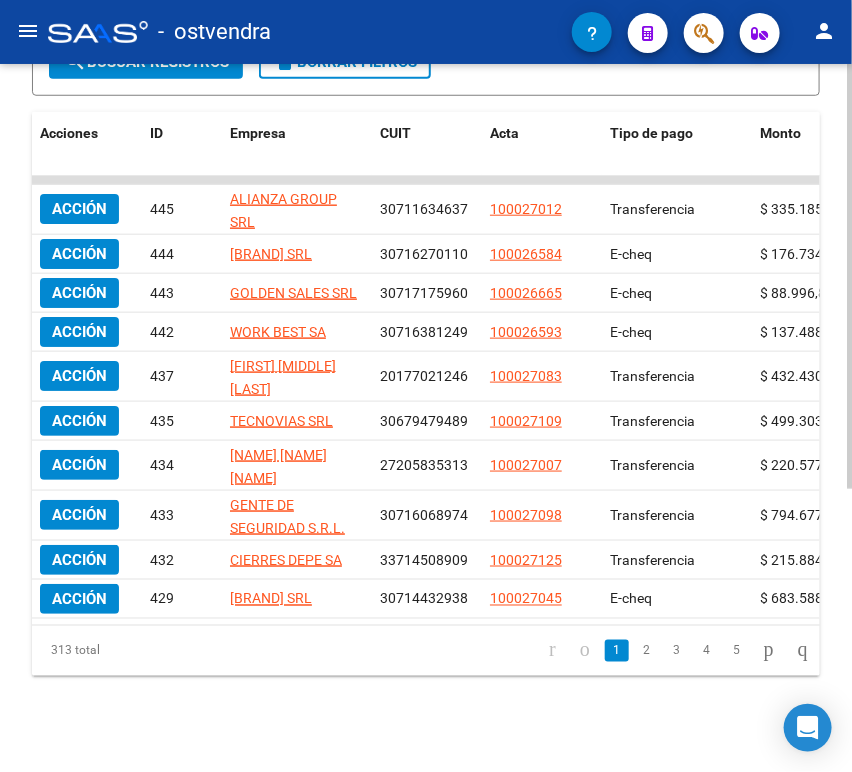 drag, startPoint x: 211, startPoint y: 631, endPoint x: 285, endPoint y: 630, distance: 74.00676 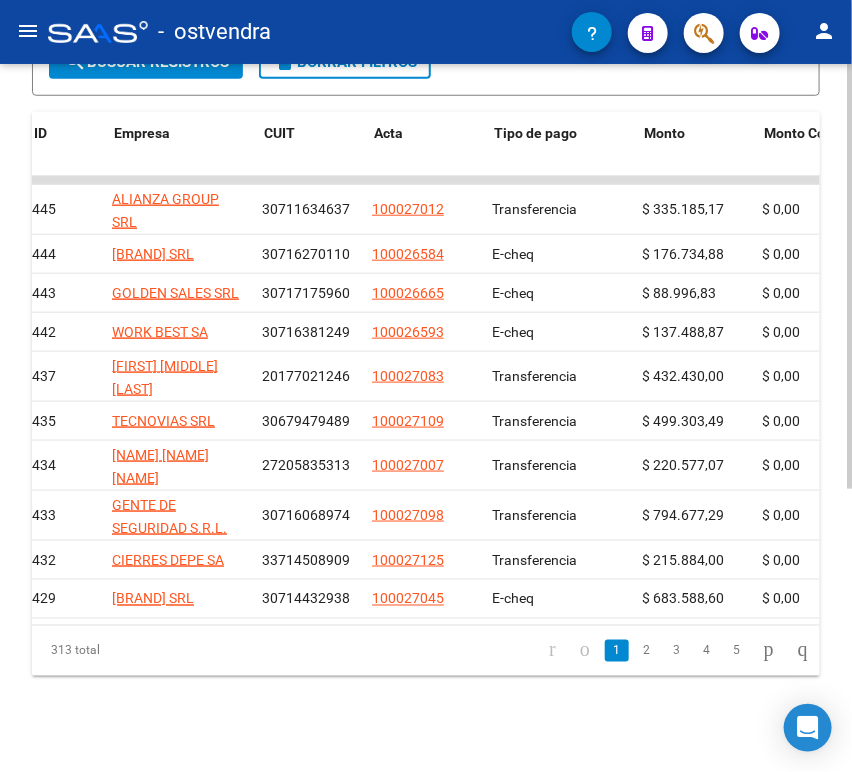 scroll, scrollTop: 0, scrollLeft: 115, axis: horizontal 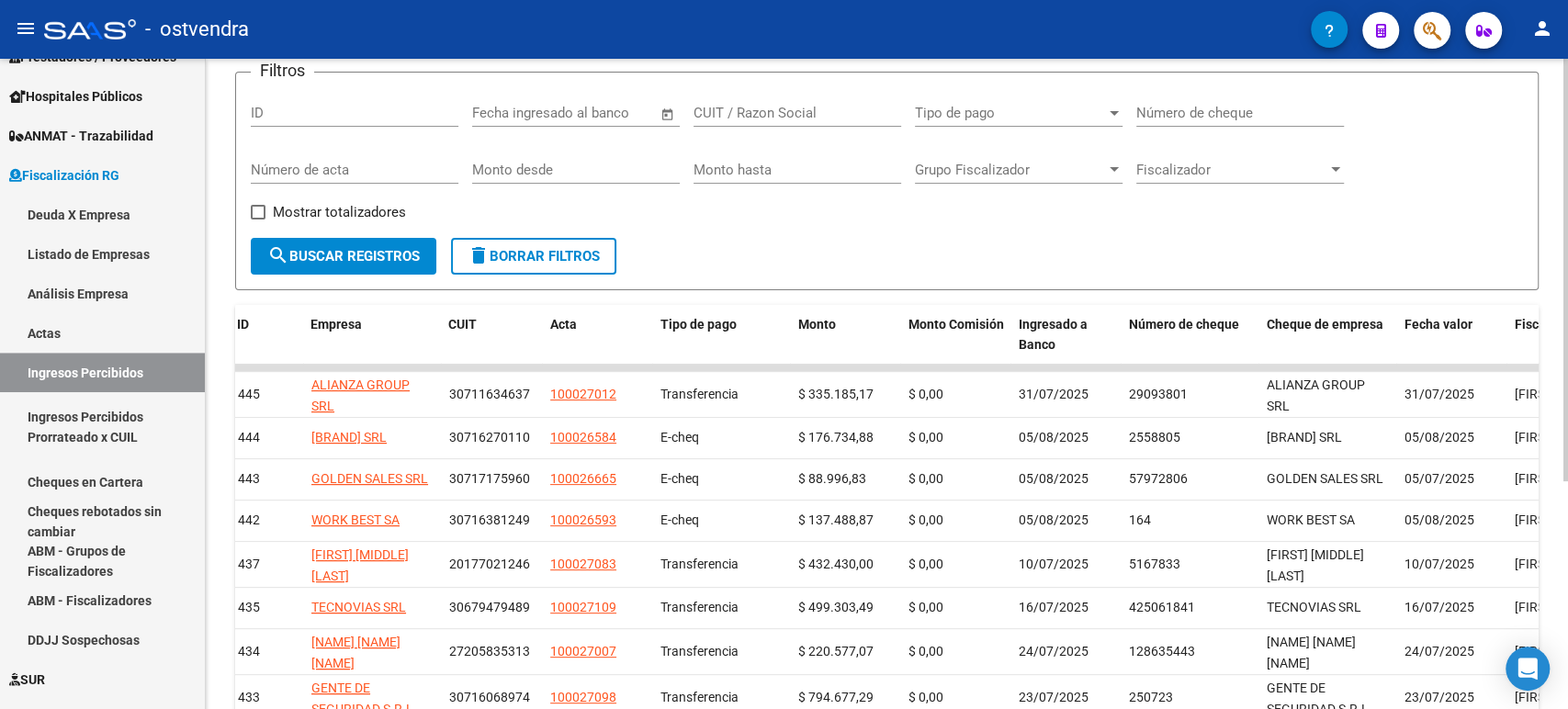click at bounding box center [258, 212] 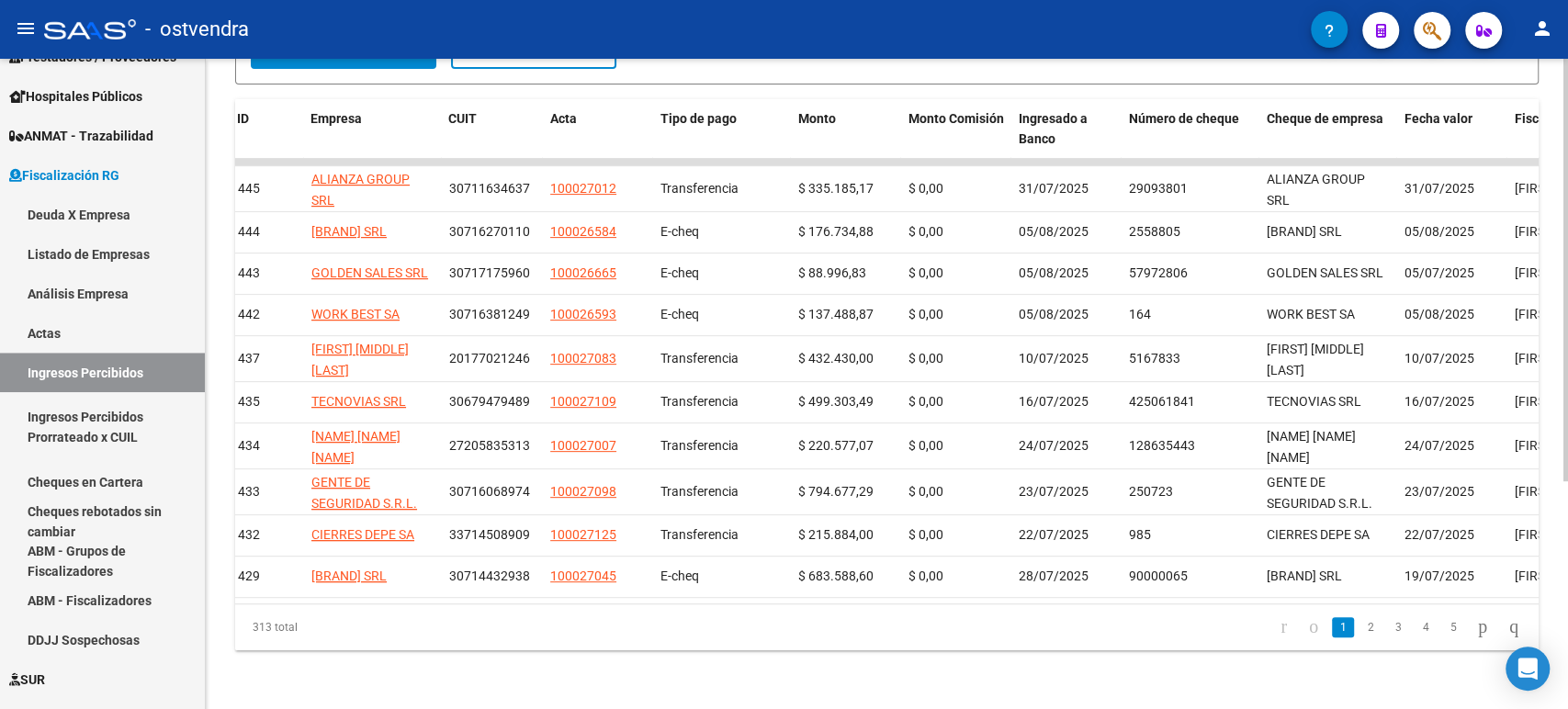 scroll, scrollTop: 349, scrollLeft: 0, axis: vertical 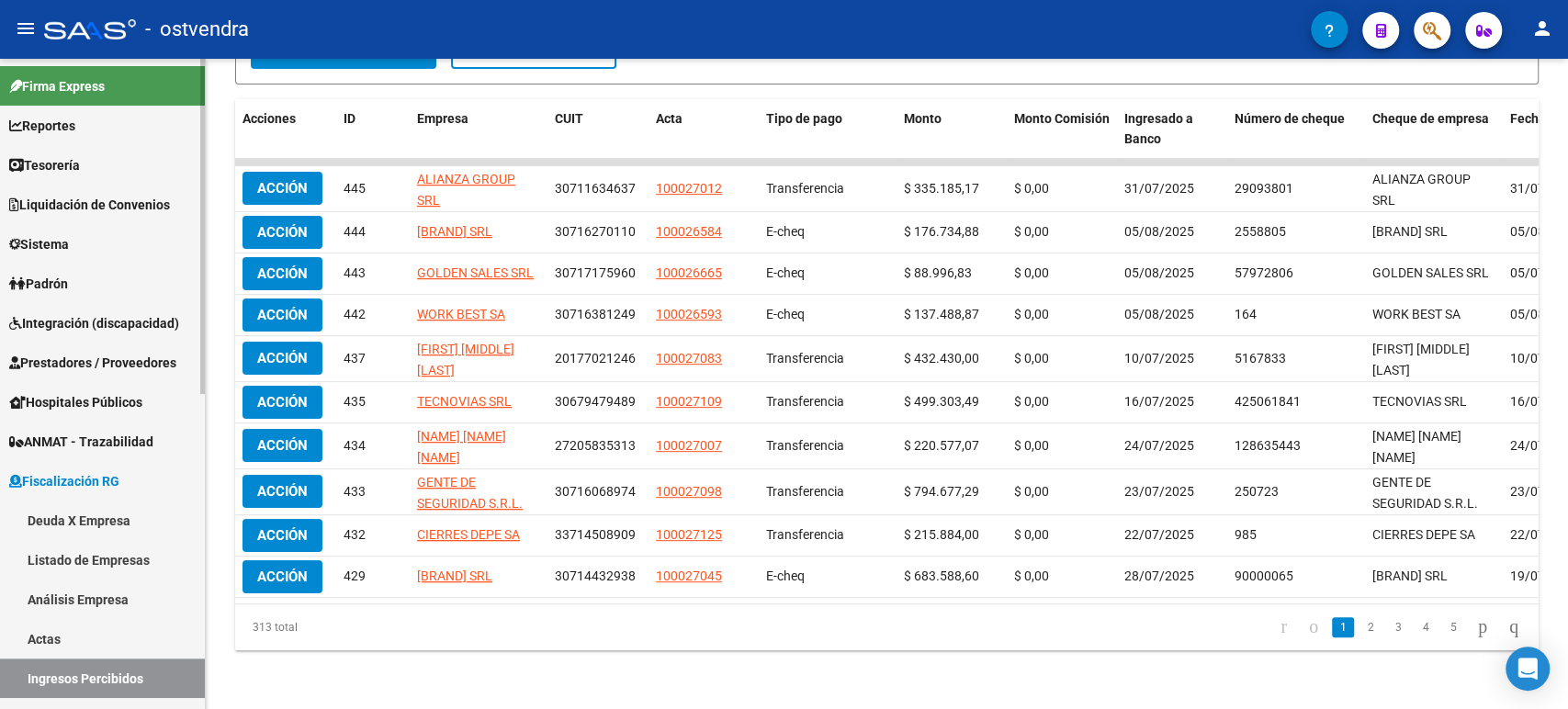 click on "Reportes" at bounding box center (42, 126) 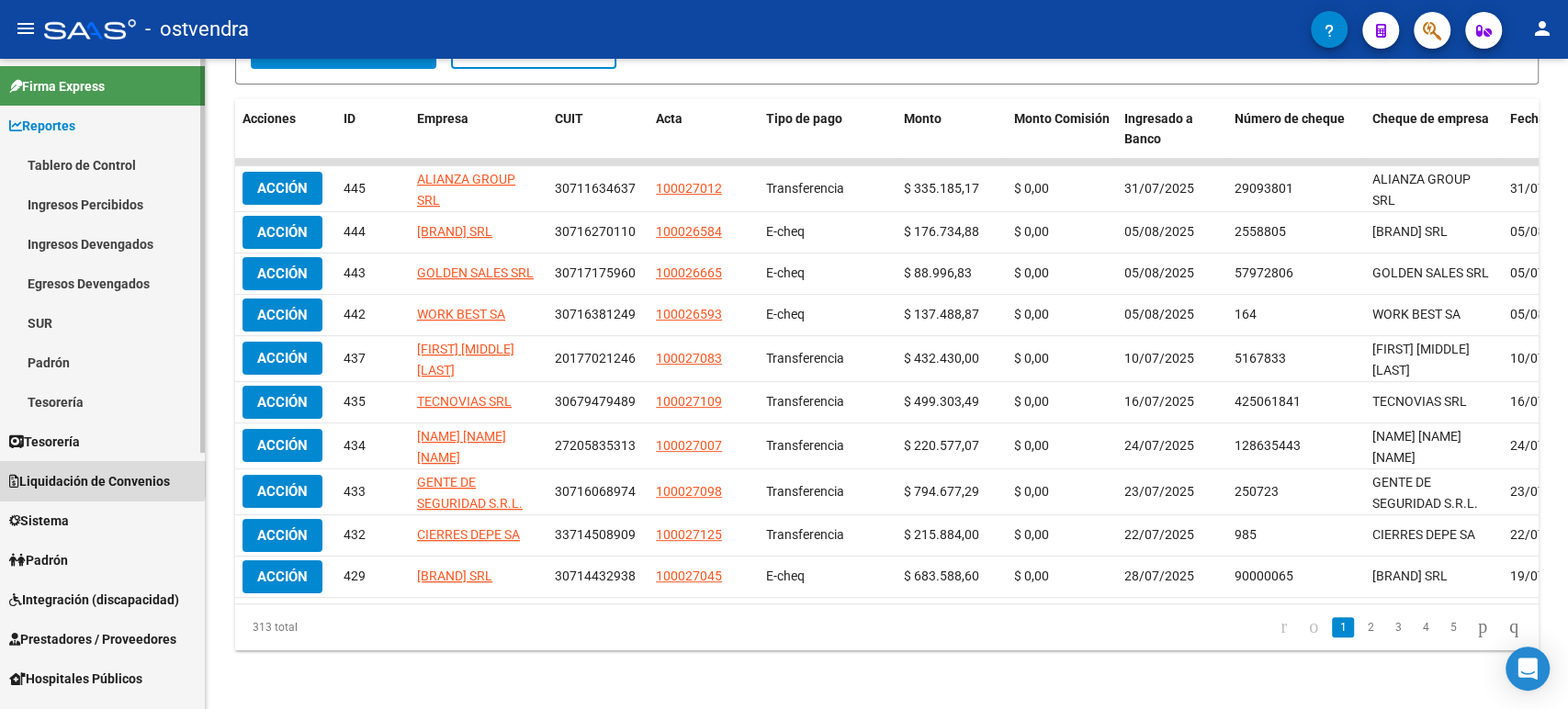 click on "Liquidación de Convenios" at bounding box center (102, 480) 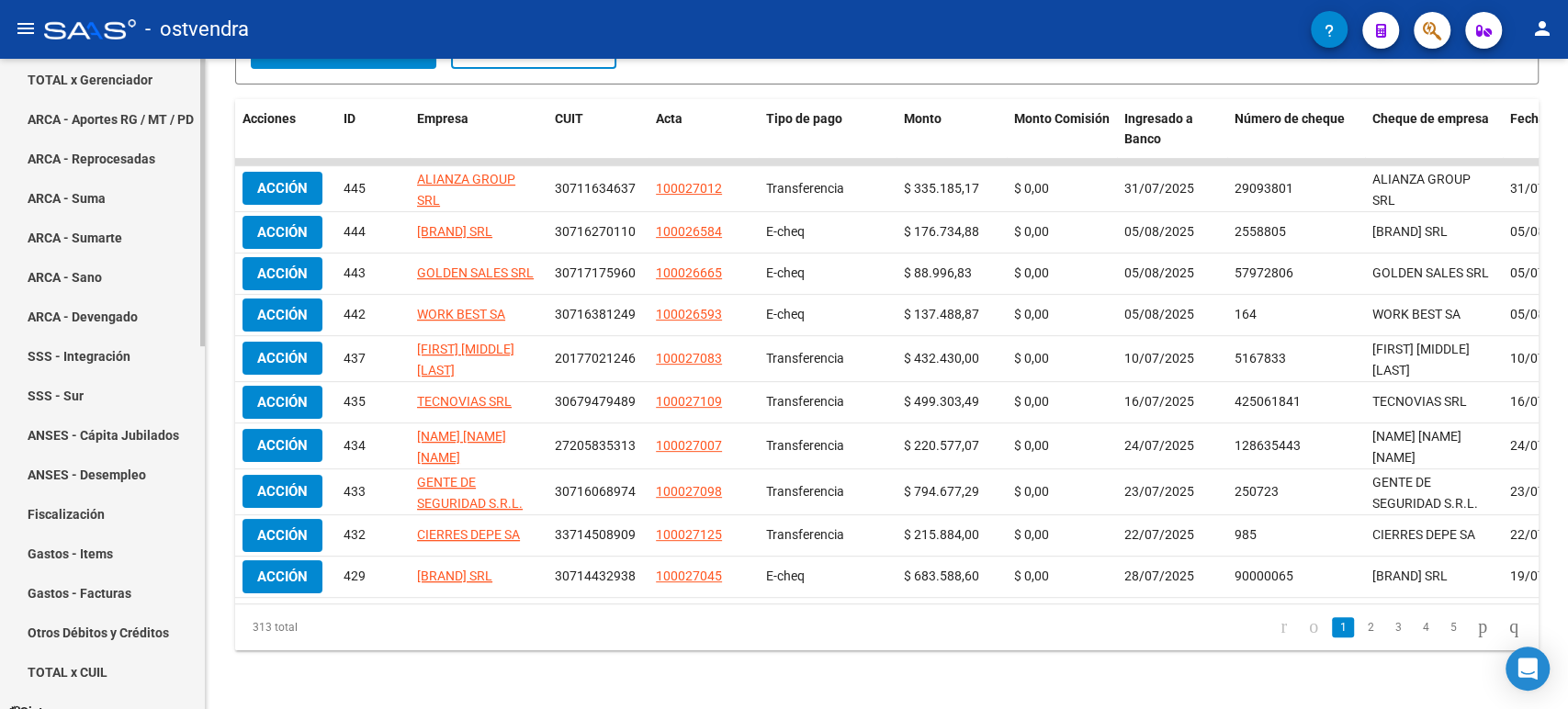 scroll, scrollTop: 306, scrollLeft: 0, axis: vertical 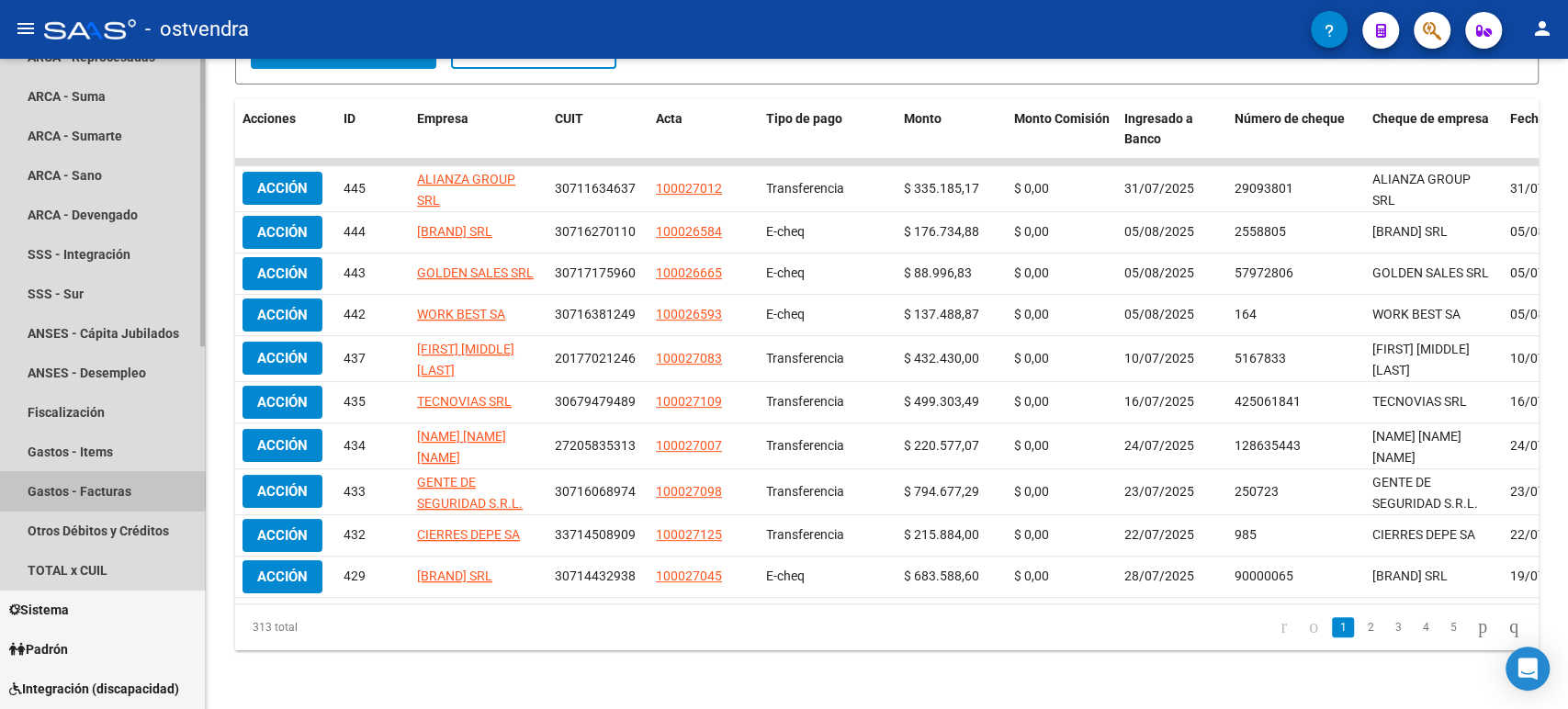 click on "Gastos - Facturas" at bounding box center [102, 490] 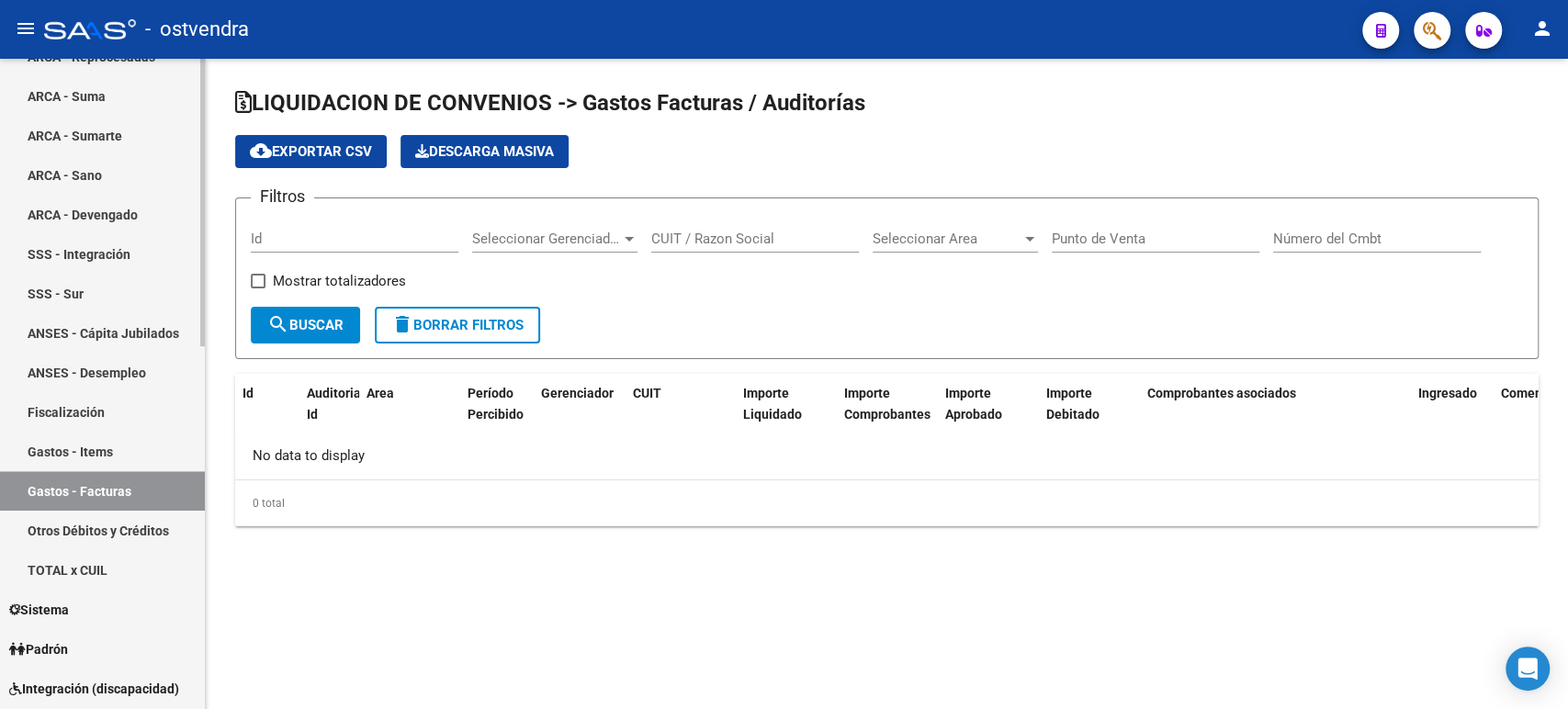 scroll, scrollTop: 0, scrollLeft: 0, axis: both 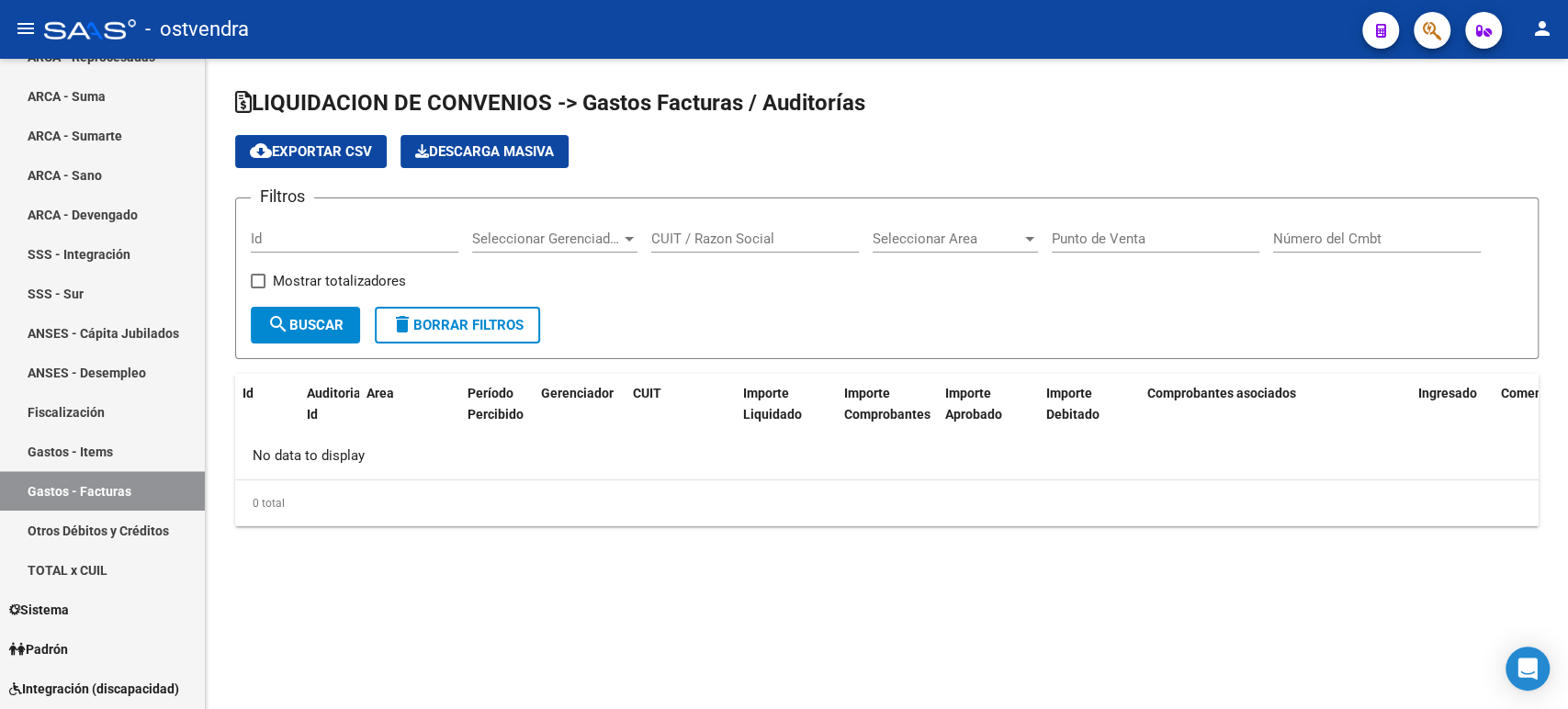 checkbox on "true" 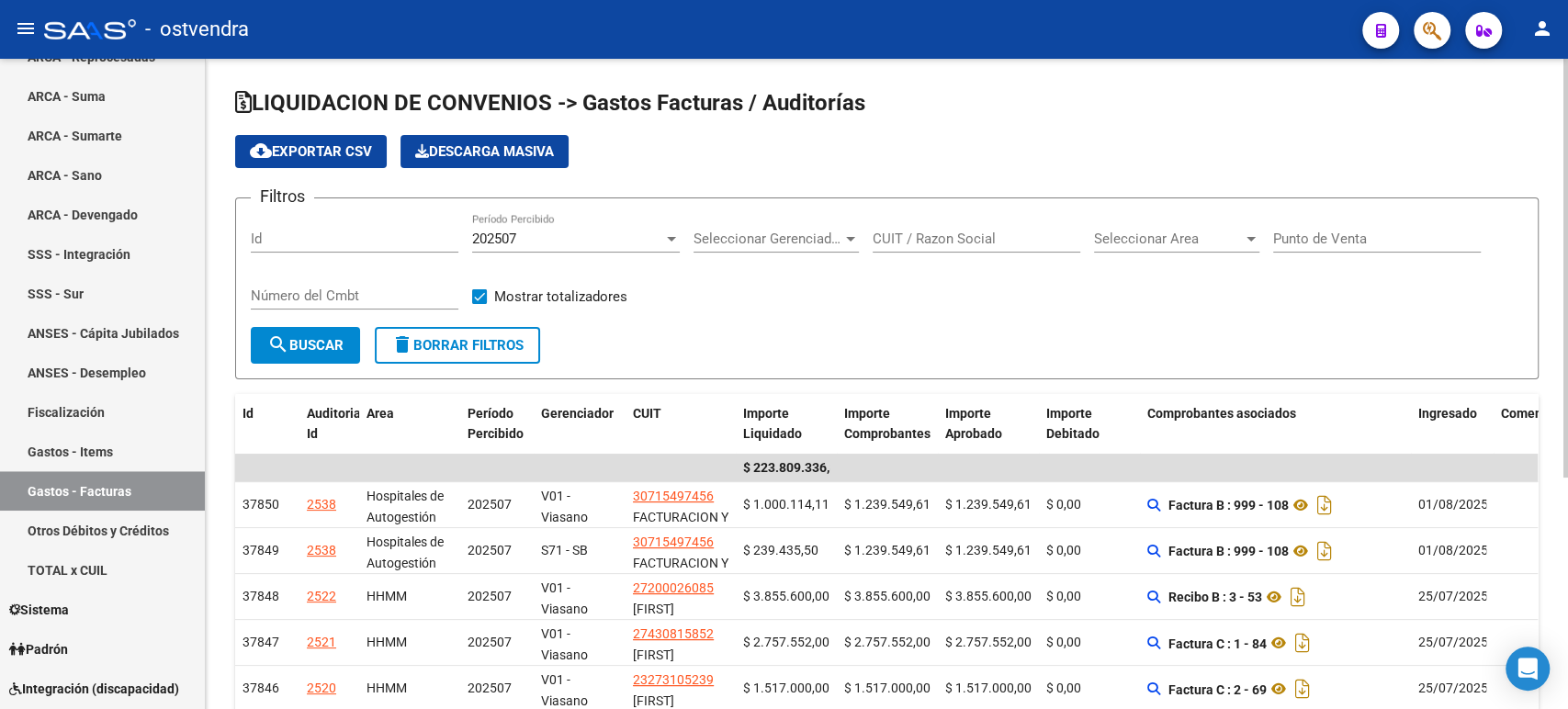 click on "cloud_download  Exportar CSV" 